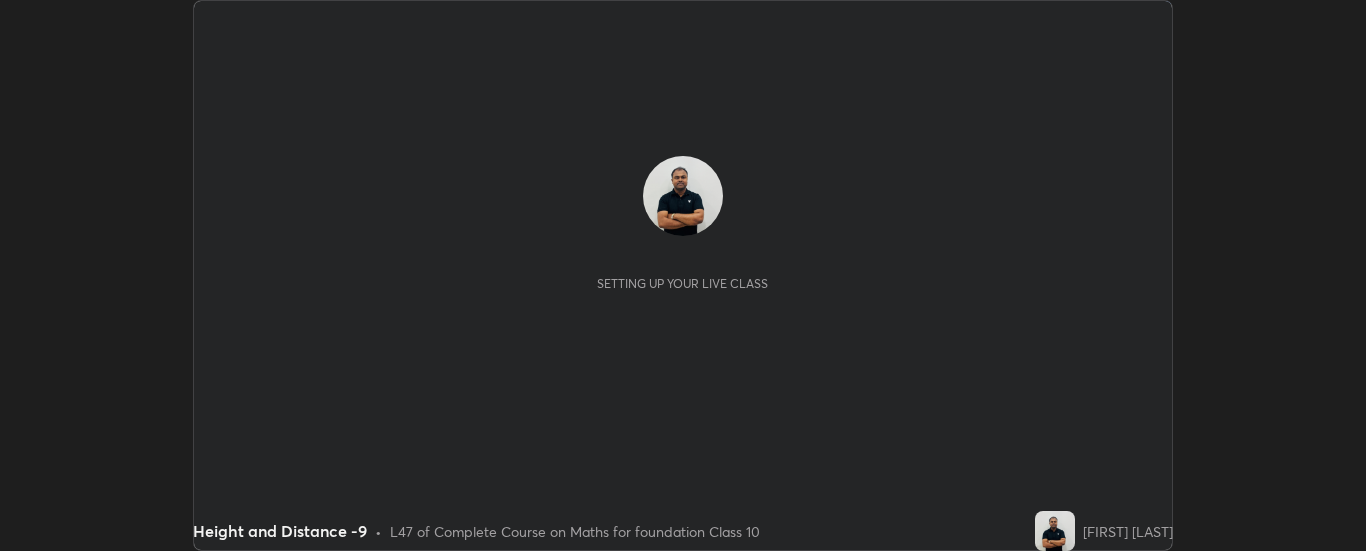 scroll, scrollTop: 0, scrollLeft: 0, axis: both 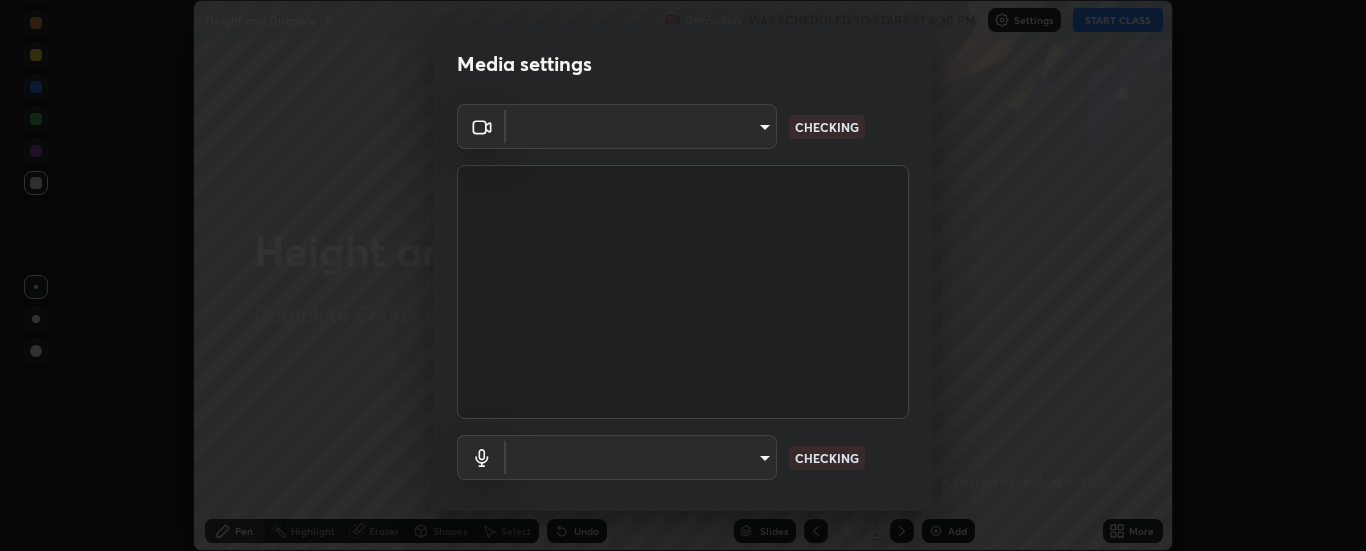 type on "6d3829c99f98afdfe7c29186be8927c2ef9ac3e8f7233b1026567672352cba5b" 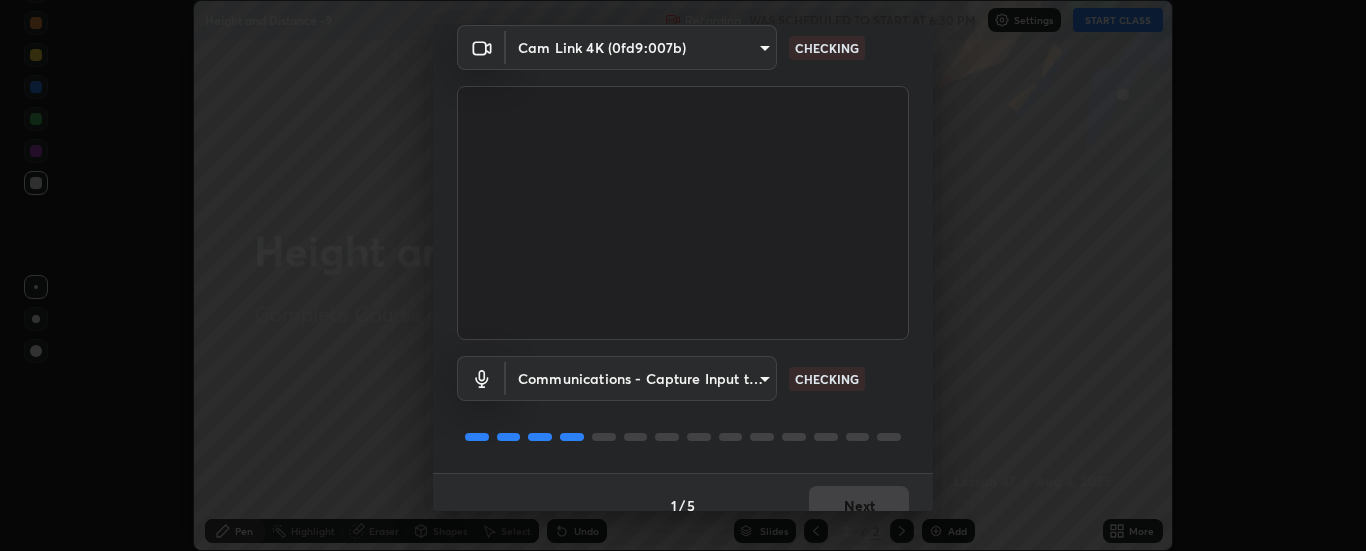 scroll, scrollTop: 105, scrollLeft: 0, axis: vertical 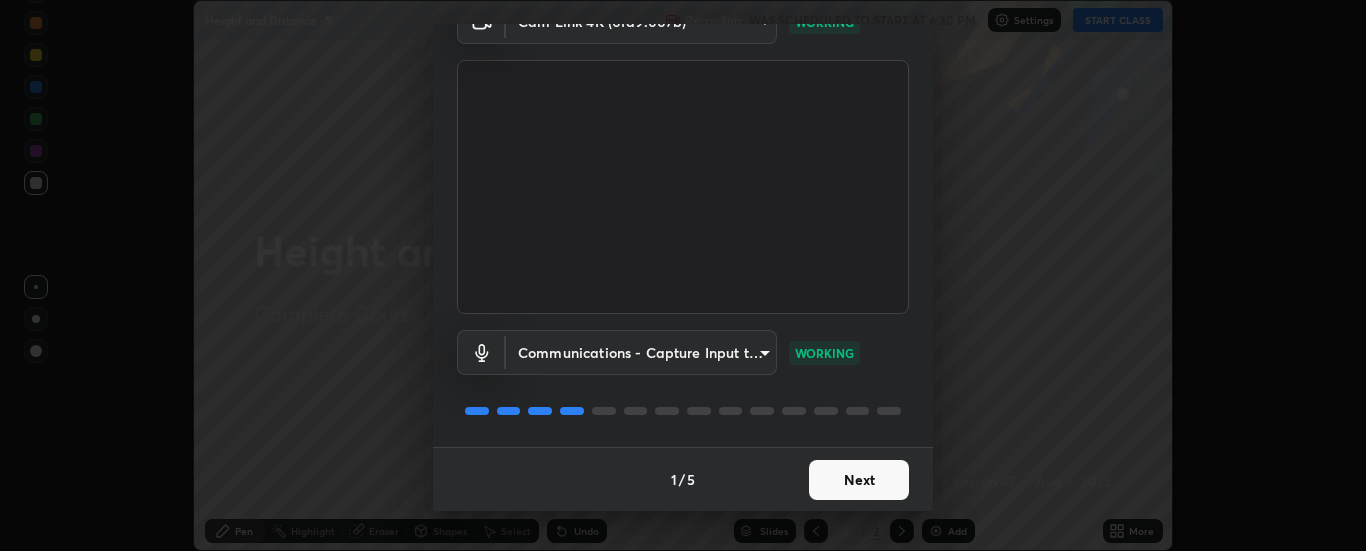 click on "Next" at bounding box center [859, 480] 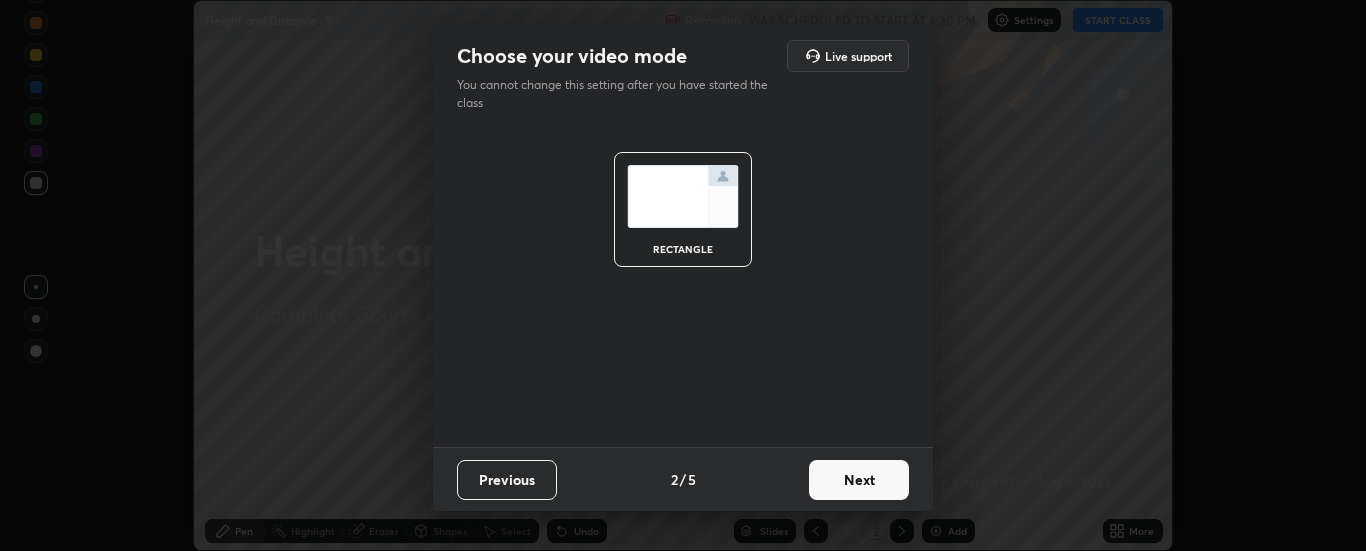 scroll, scrollTop: 0, scrollLeft: 0, axis: both 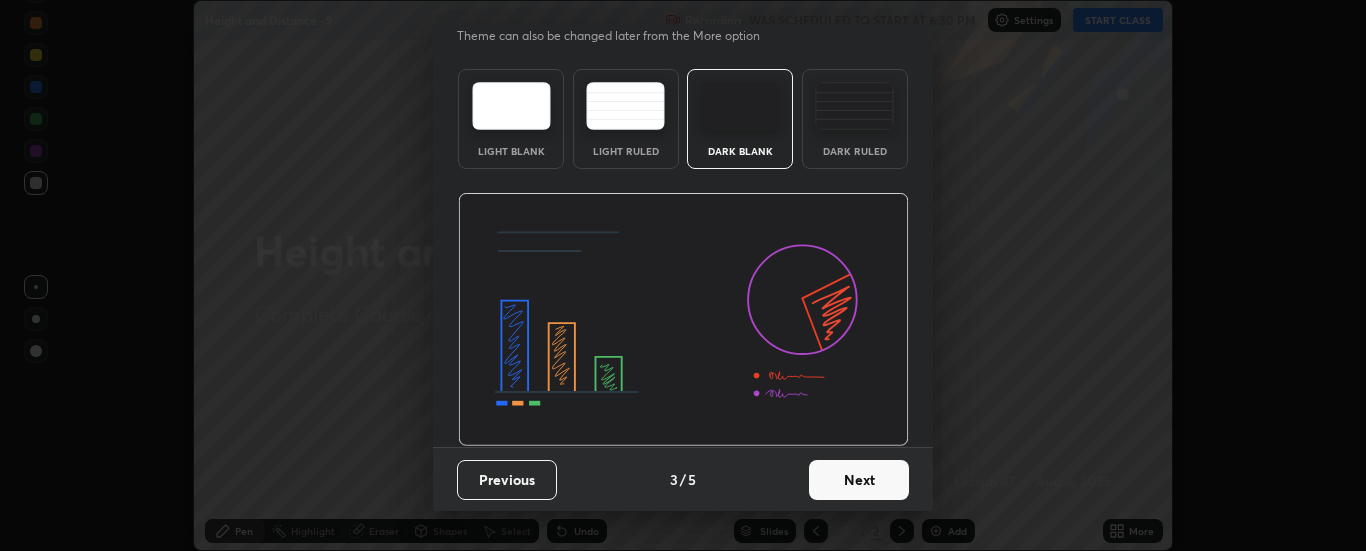 click on "Next" at bounding box center [859, 480] 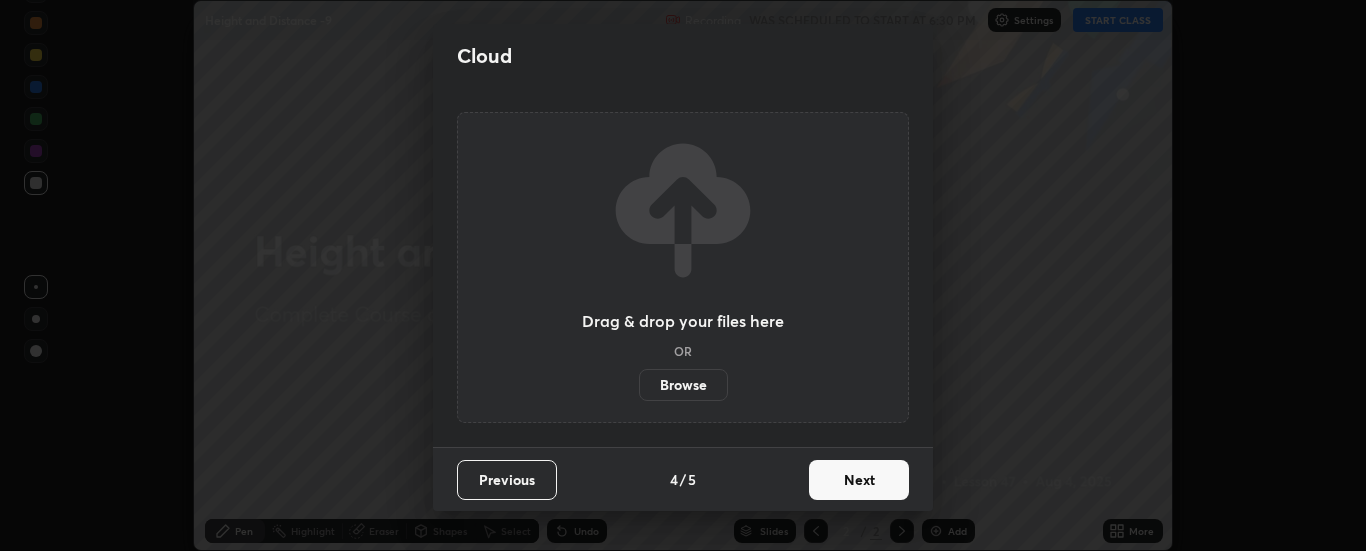 click on "Next" at bounding box center [859, 480] 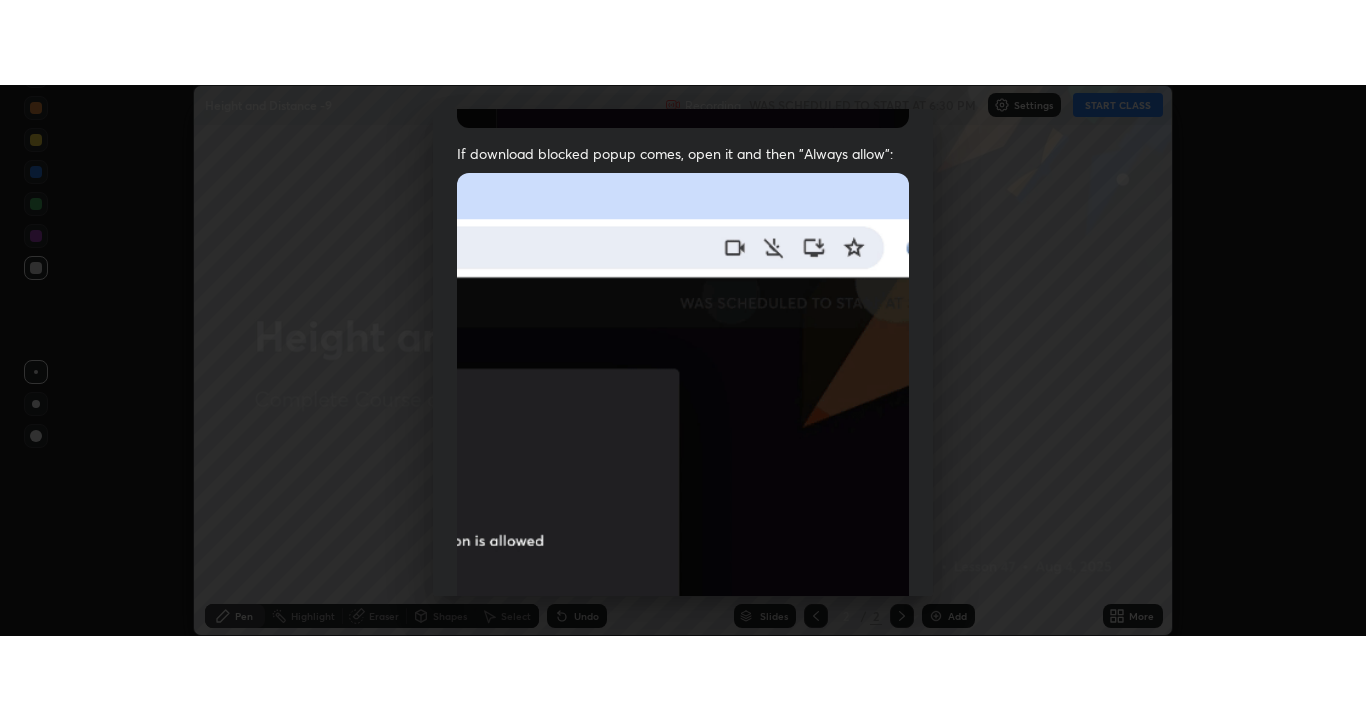 scroll, scrollTop: 513, scrollLeft: 0, axis: vertical 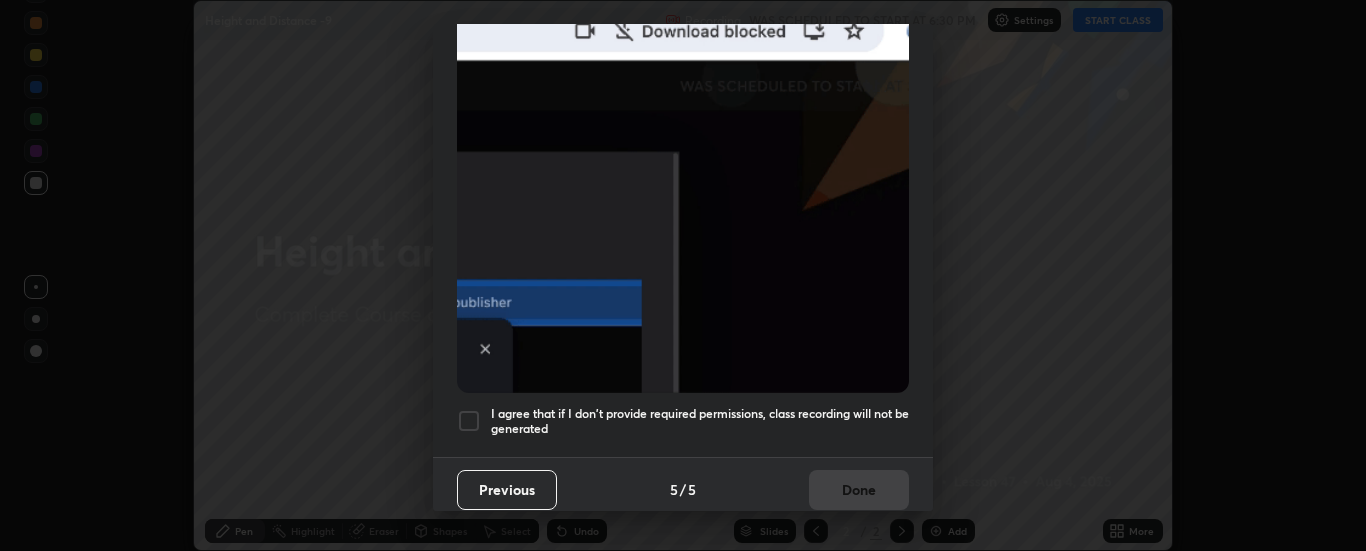 click at bounding box center [469, 421] 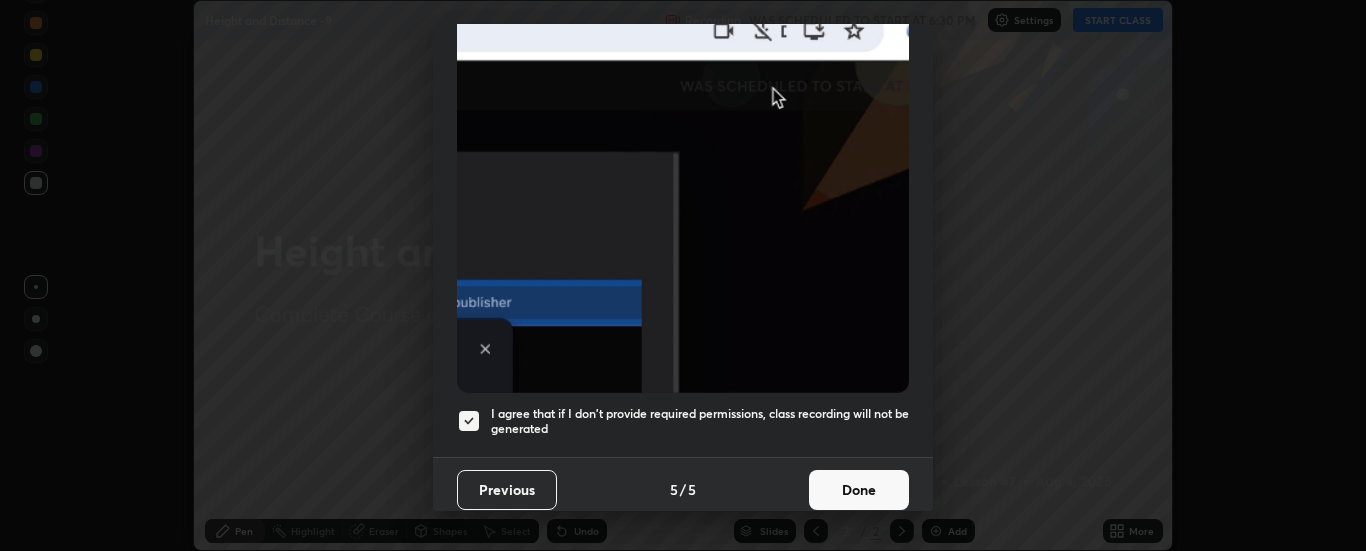 click on "Done" at bounding box center (859, 490) 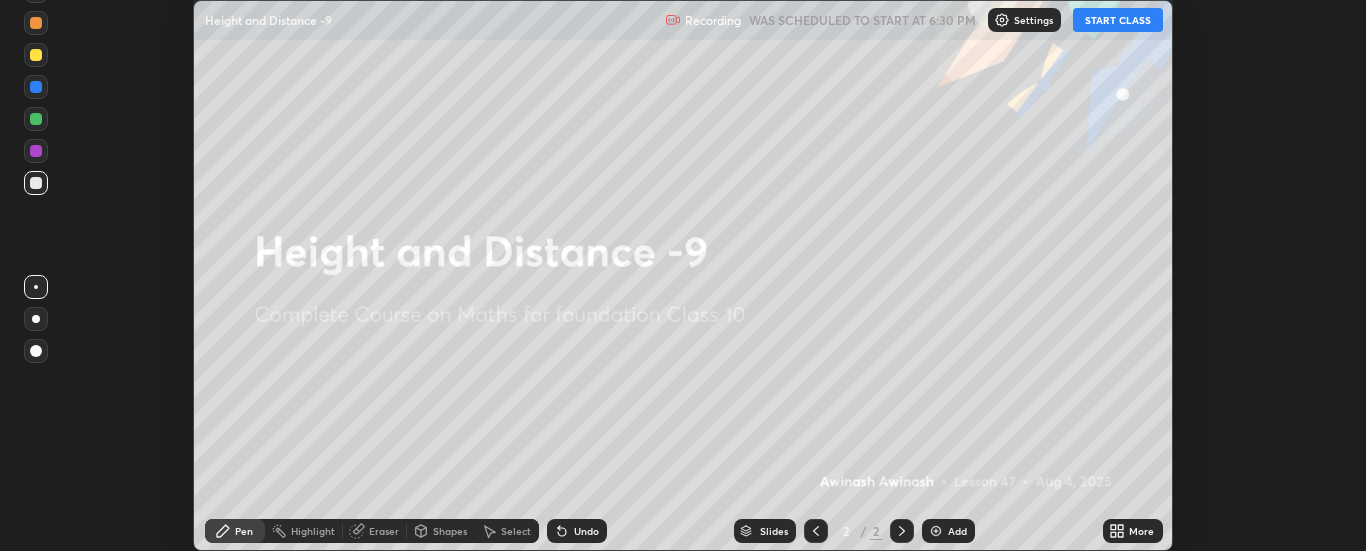 click on "START CLASS" at bounding box center [1118, 20] 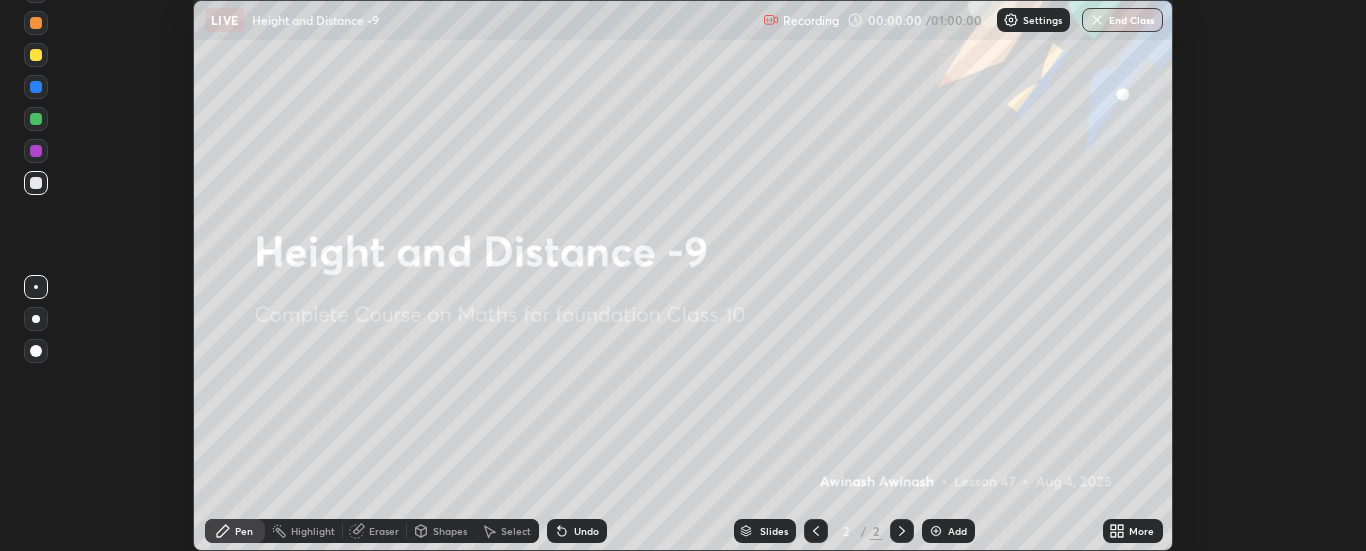 click 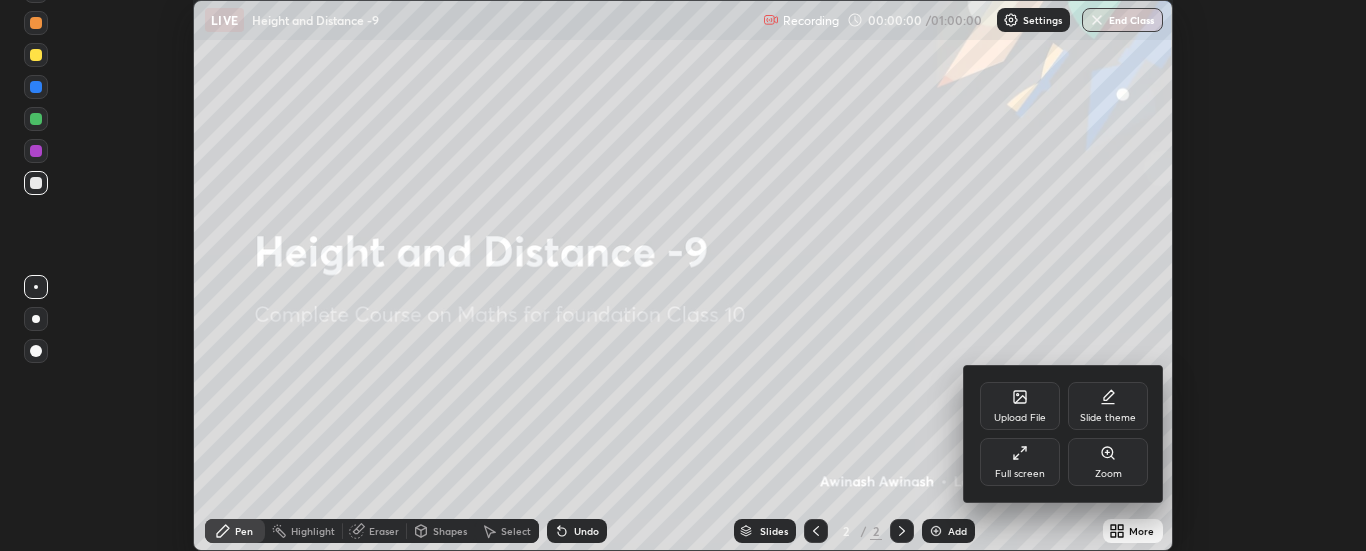 click on "Full screen" at bounding box center (1020, 474) 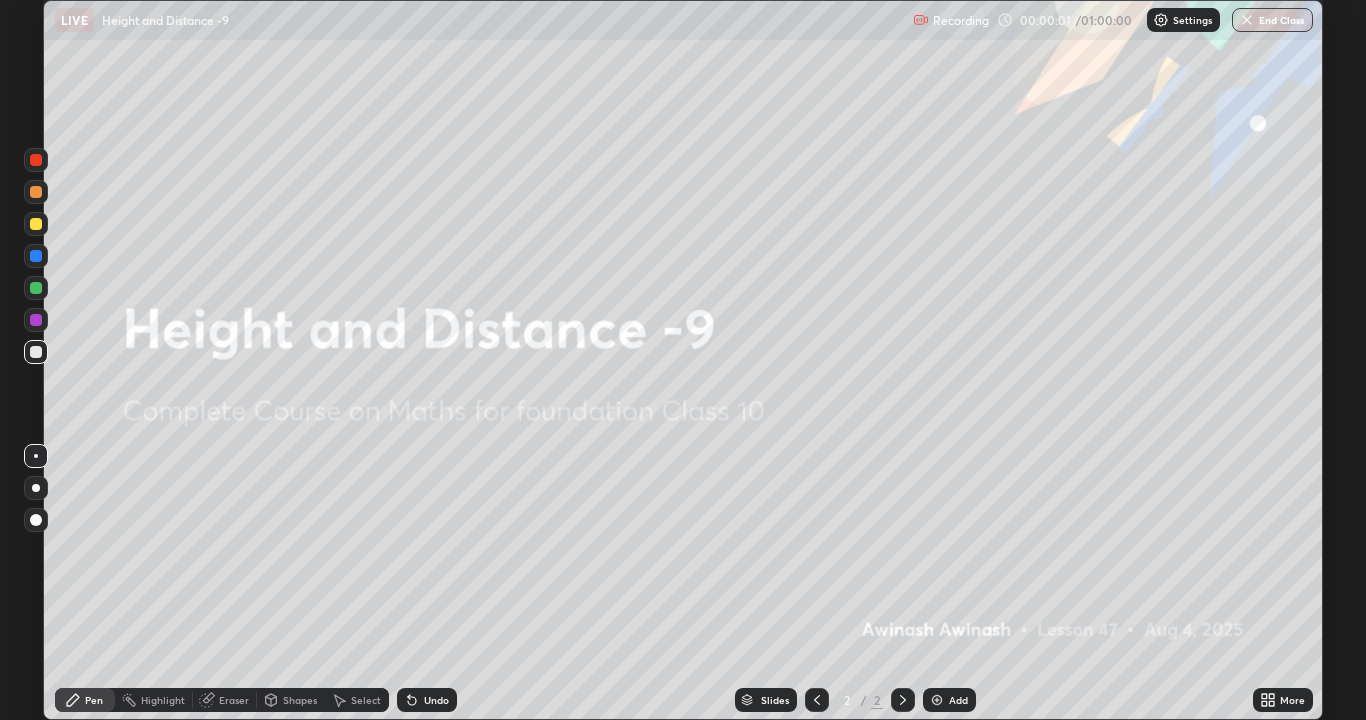 scroll, scrollTop: 99280, scrollLeft: 98634, axis: both 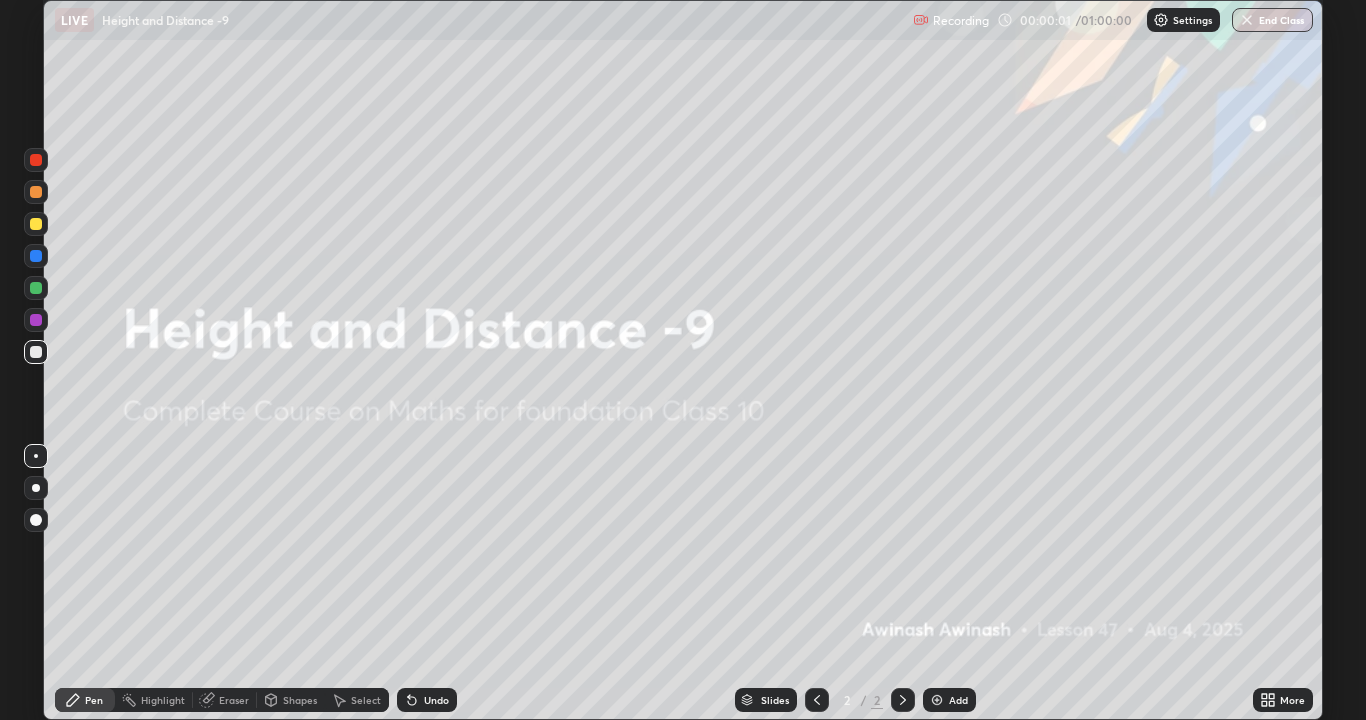 click on "Add" at bounding box center [958, 700] 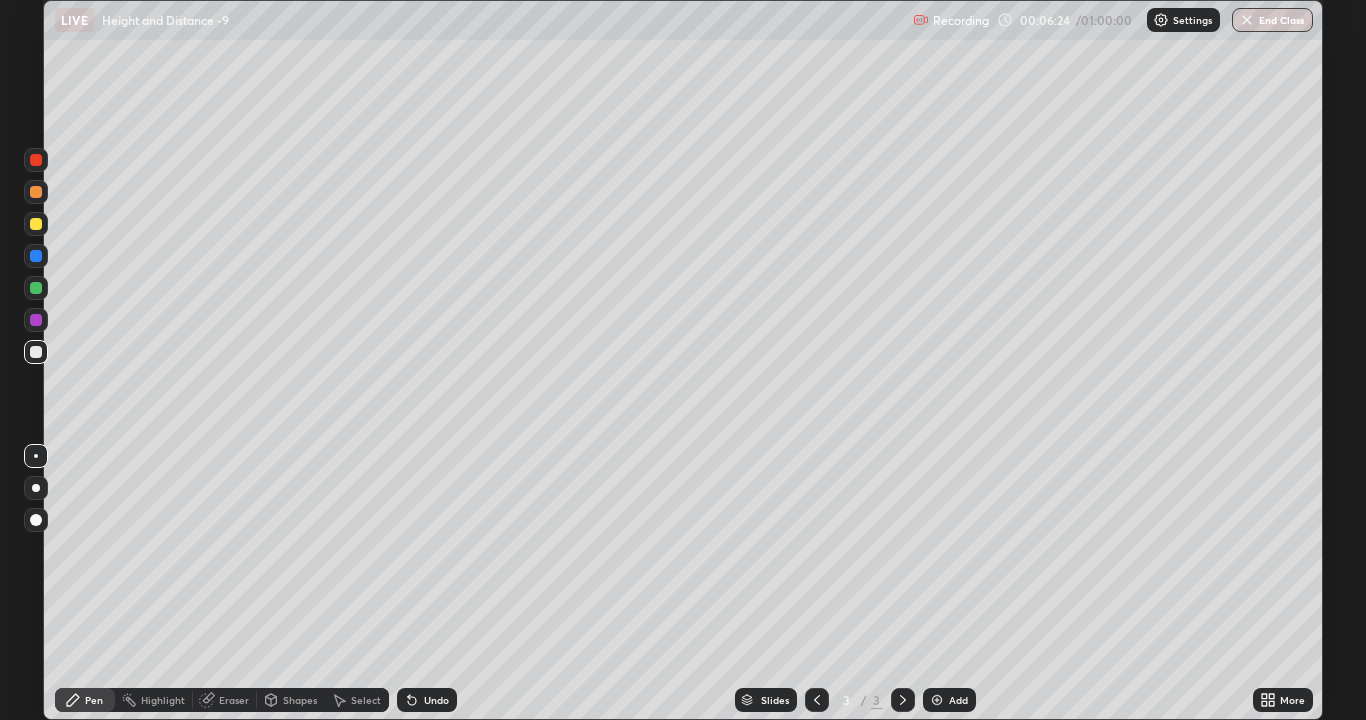 click at bounding box center [36, 192] 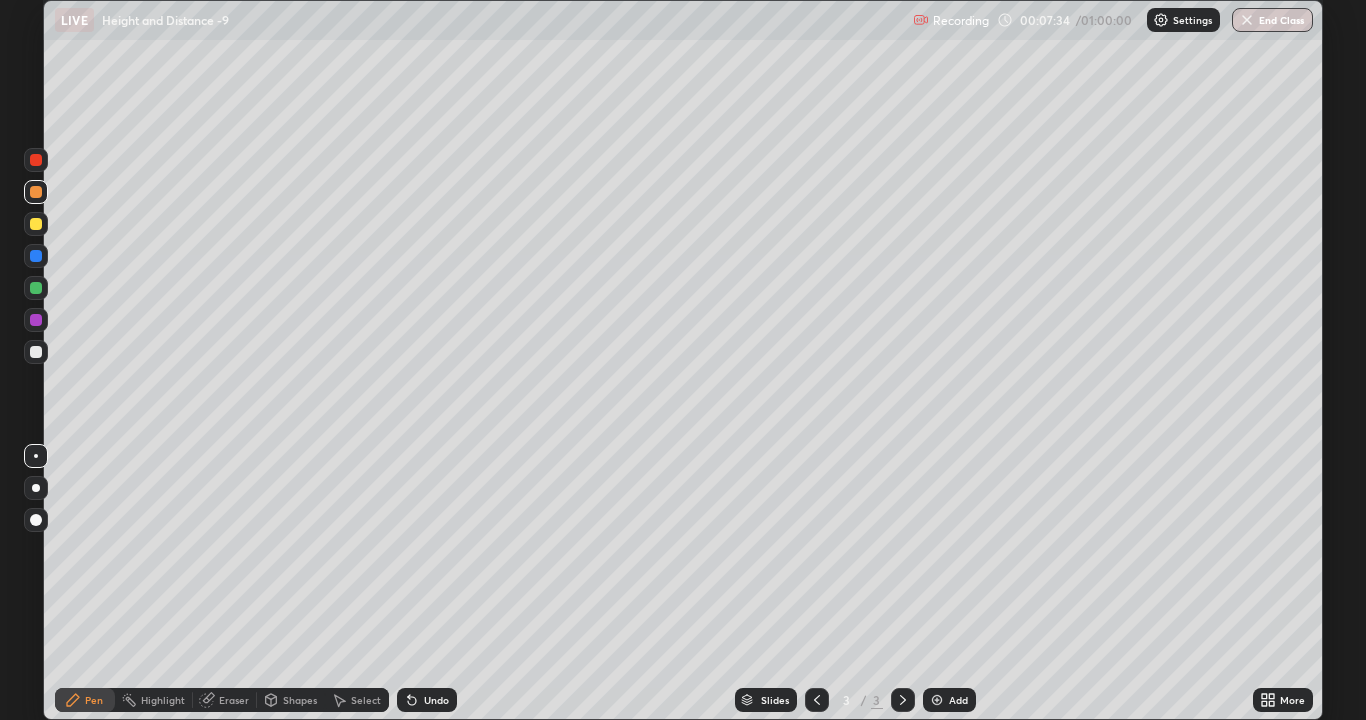 click at bounding box center (36, 352) 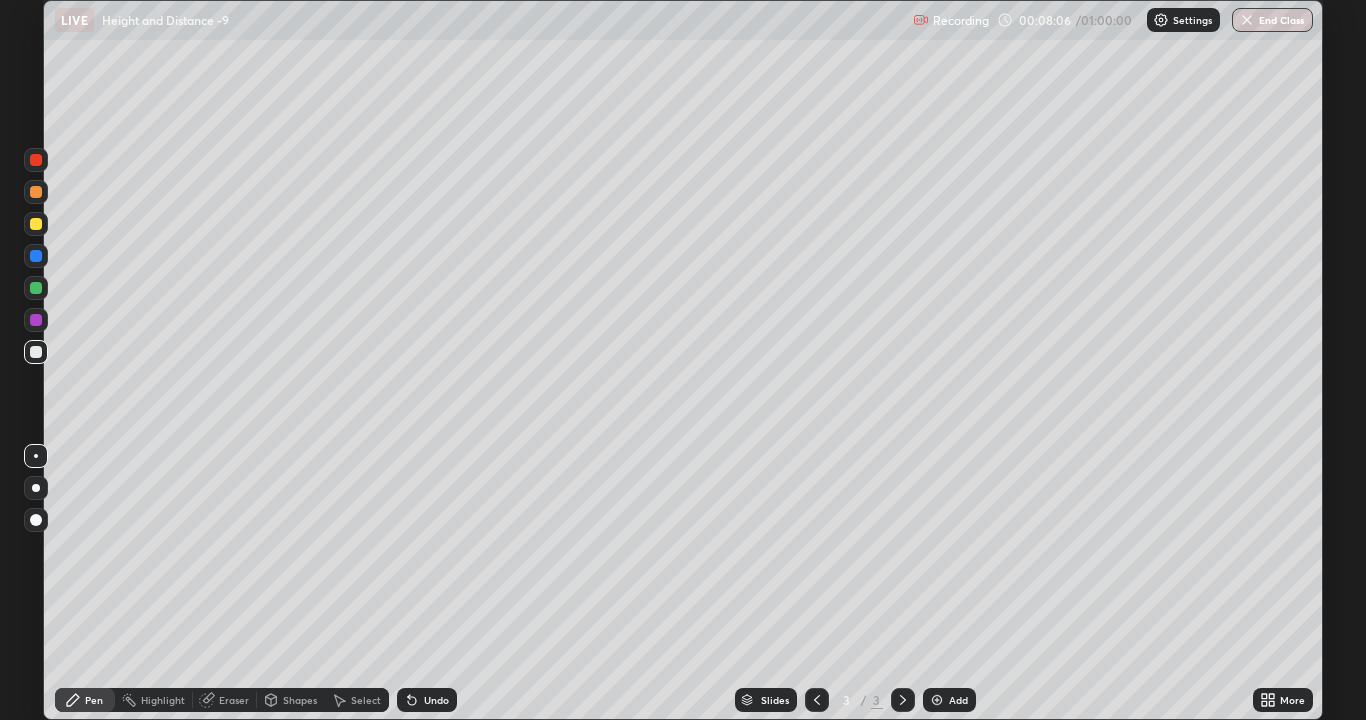 click at bounding box center (36, 320) 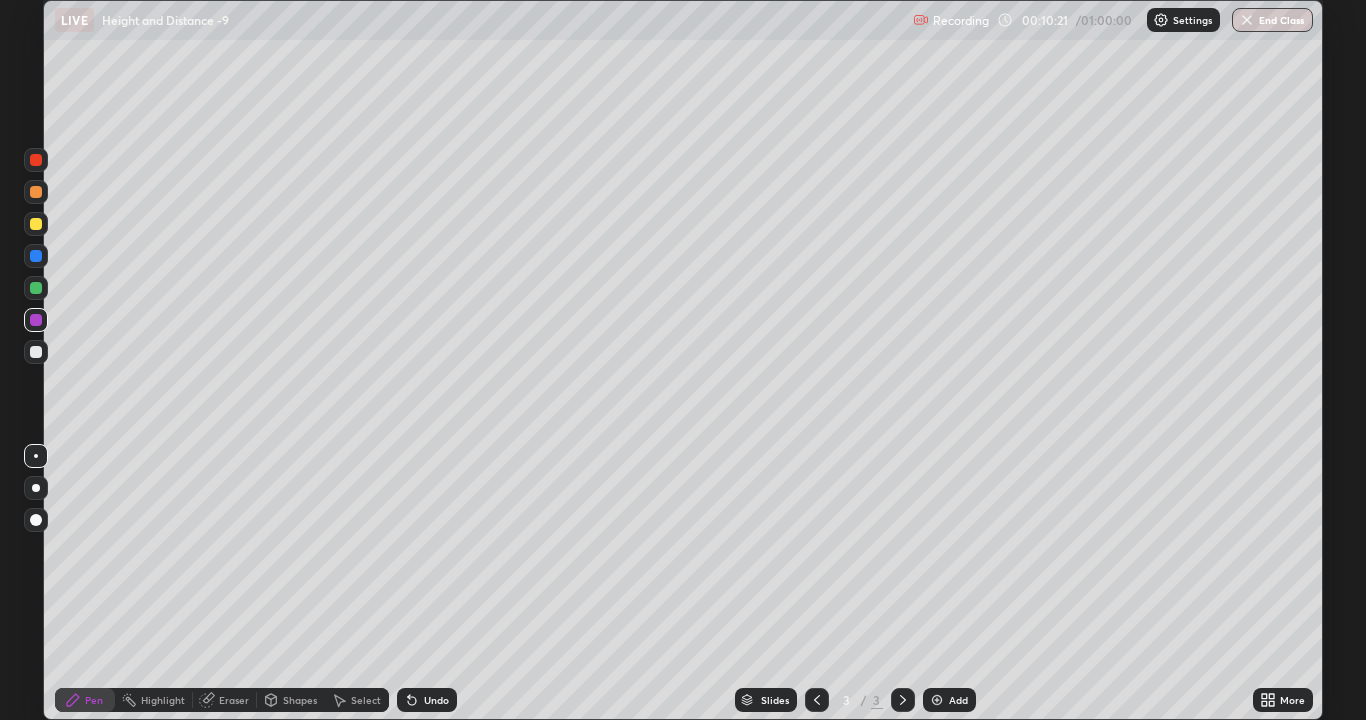 click at bounding box center [36, 352] 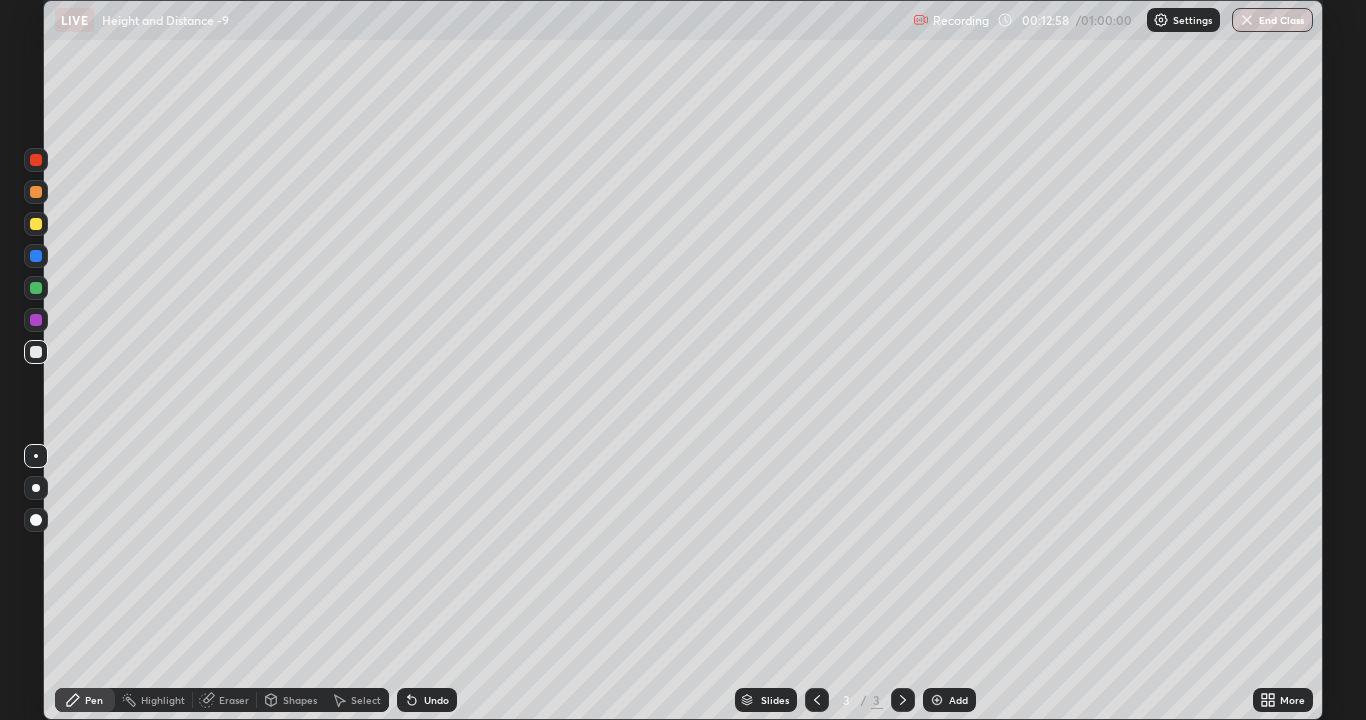 click at bounding box center [36, 288] 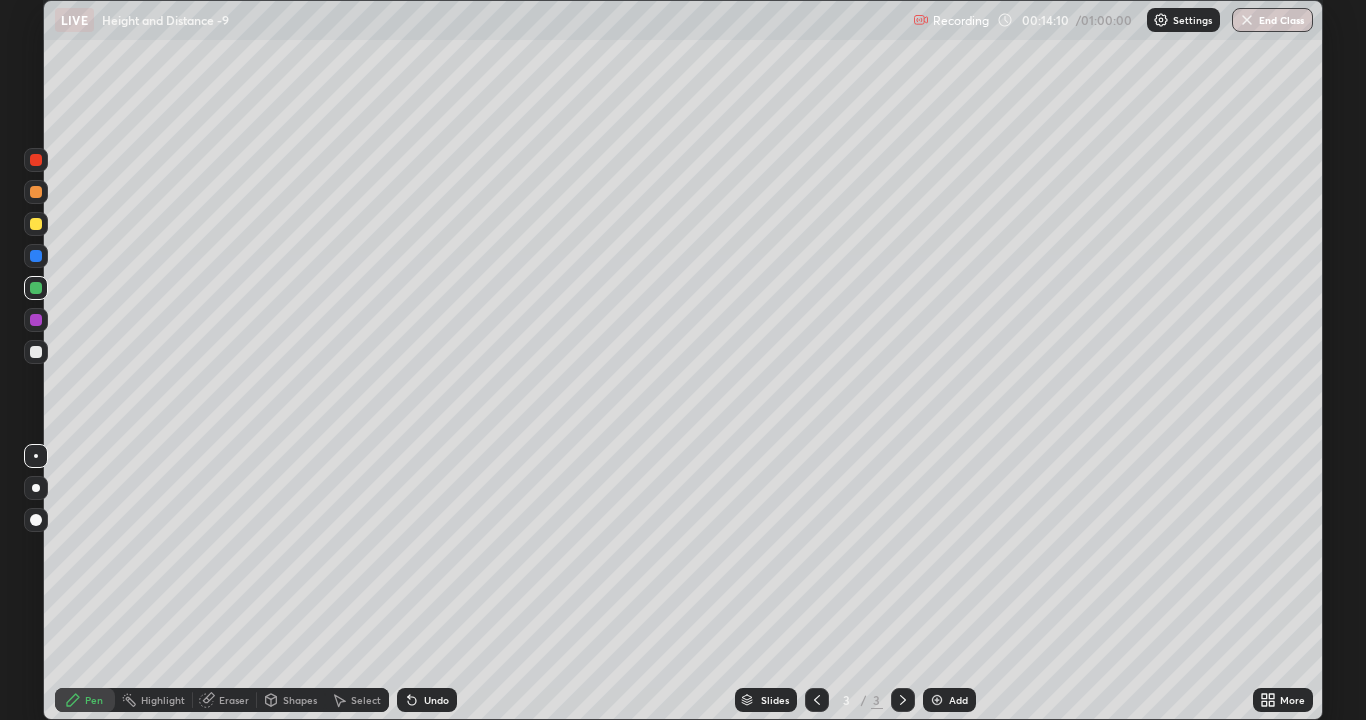 click at bounding box center [36, 352] 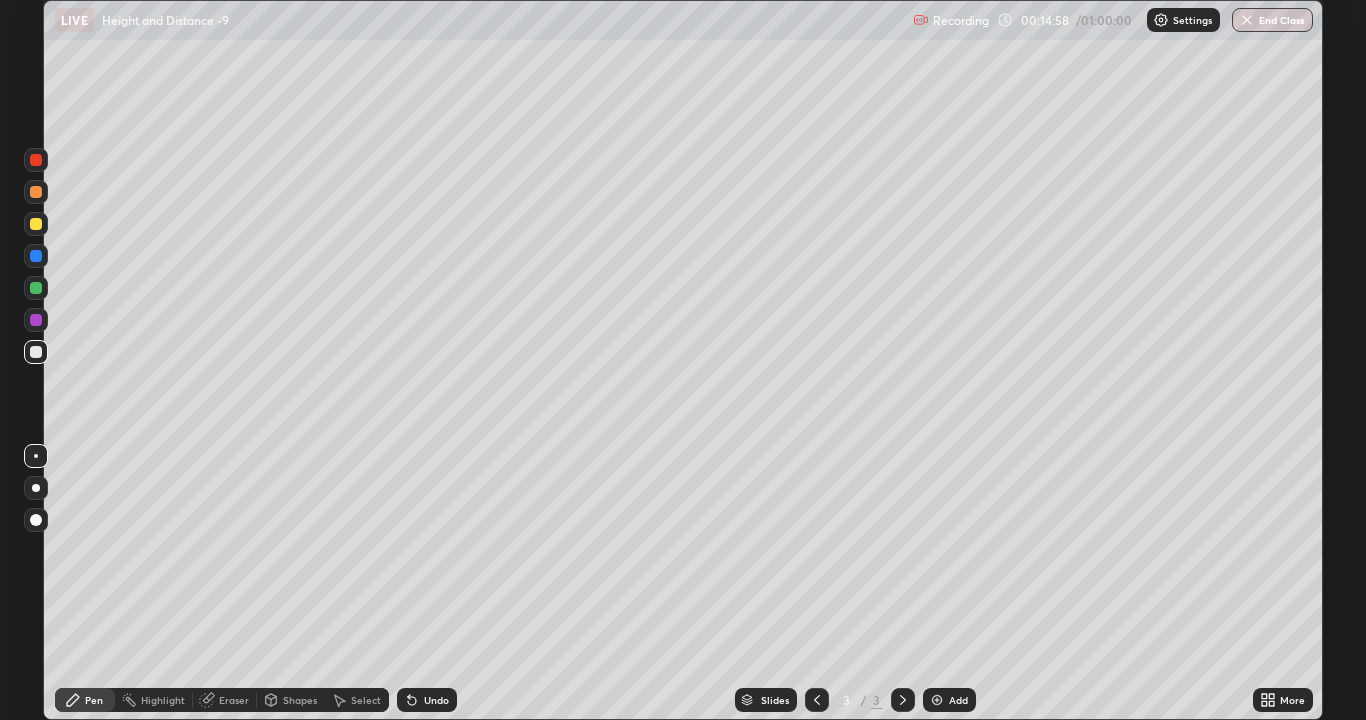 click at bounding box center [937, 700] 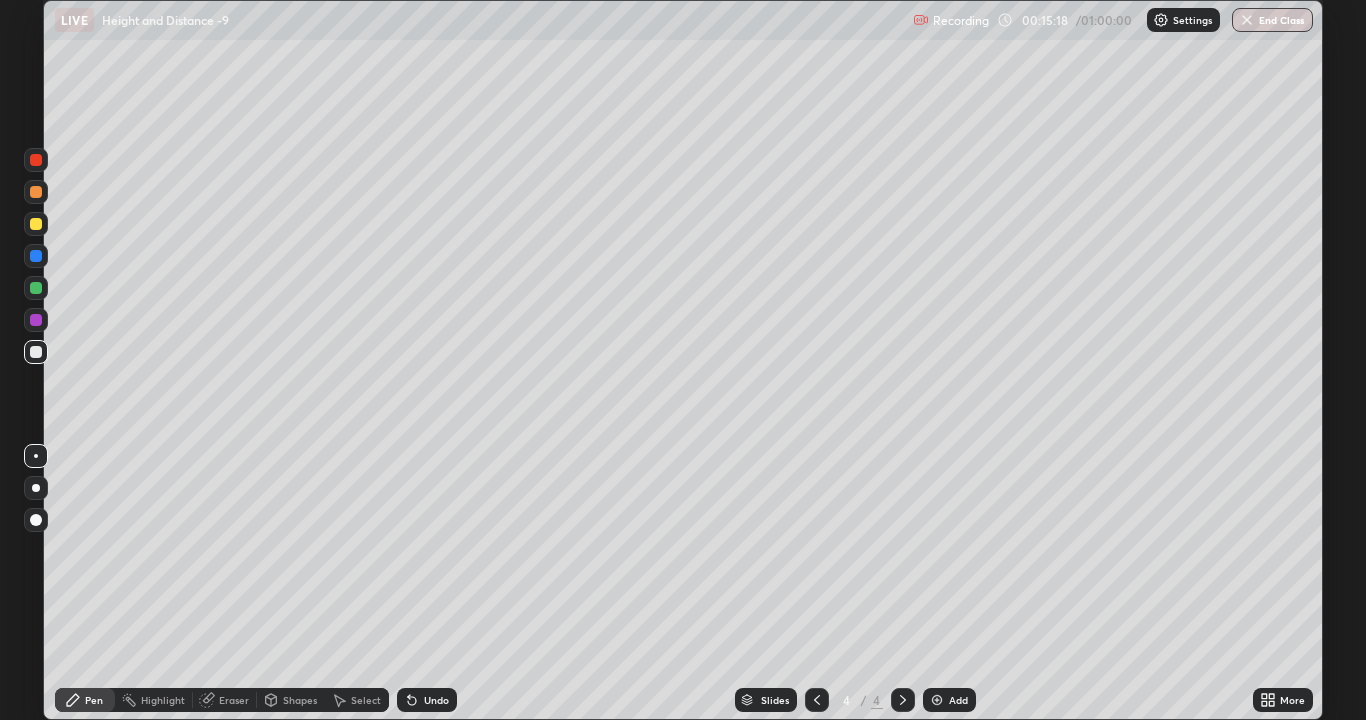 click at bounding box center [36, 256] 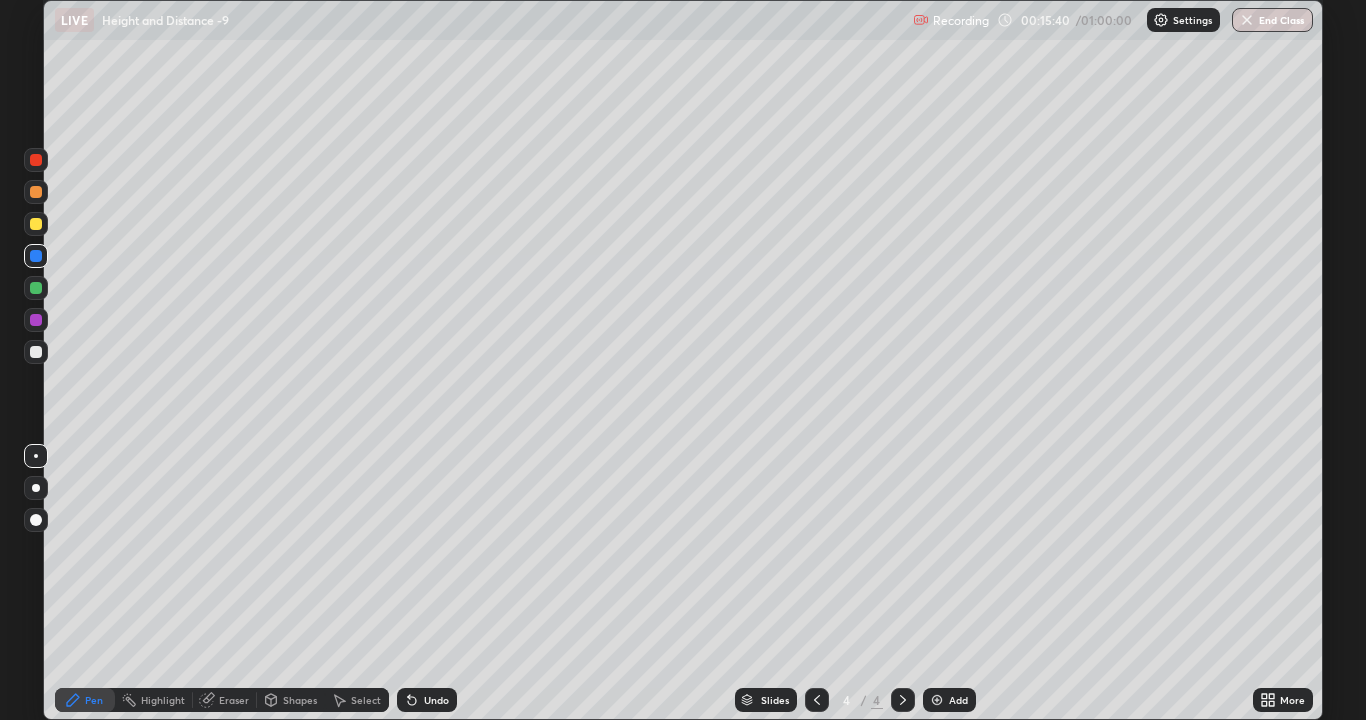 click at bounding box center (36, 320) 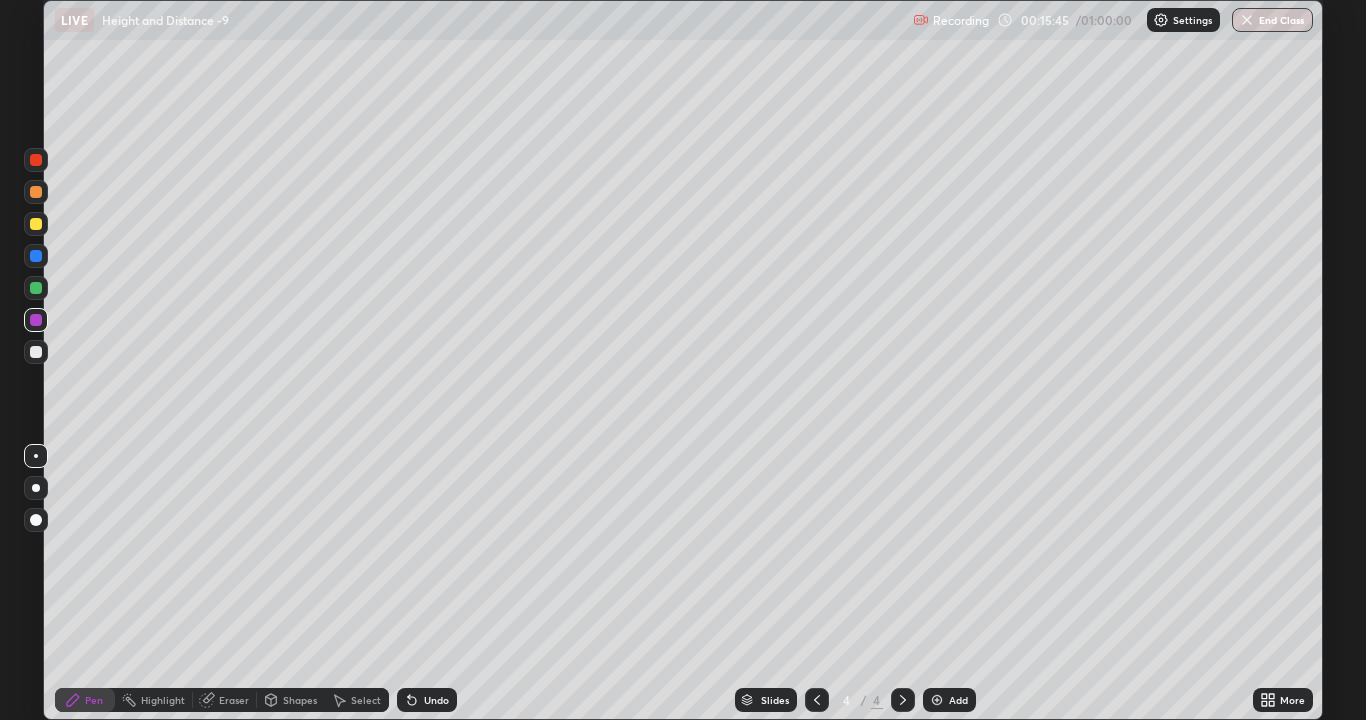 click at bounding box center (36, 288) 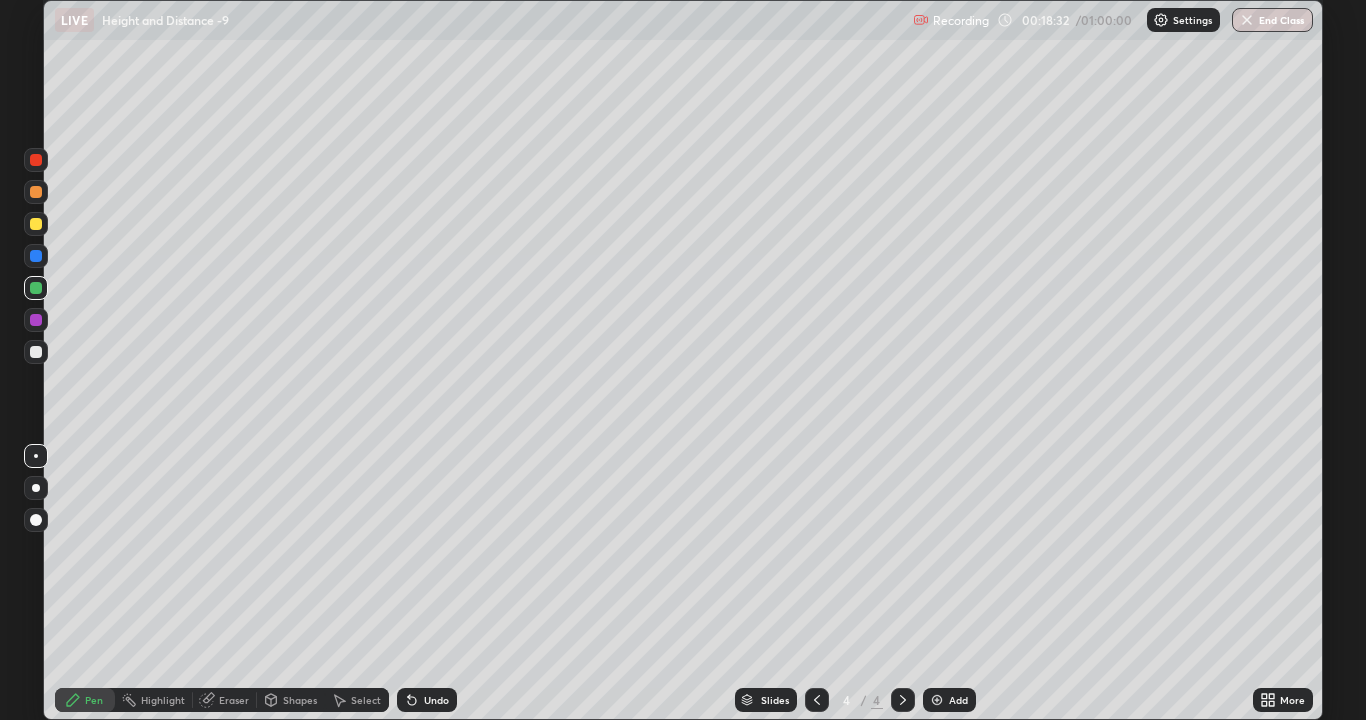 click 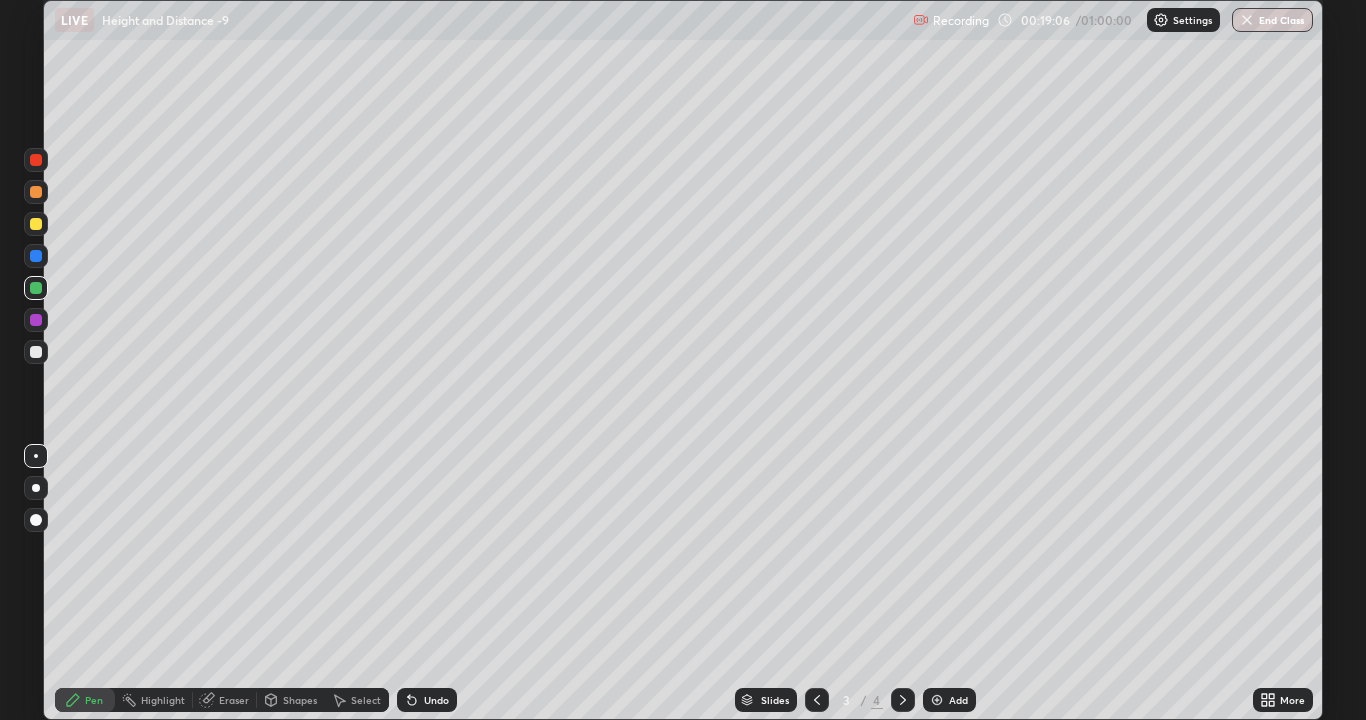 click 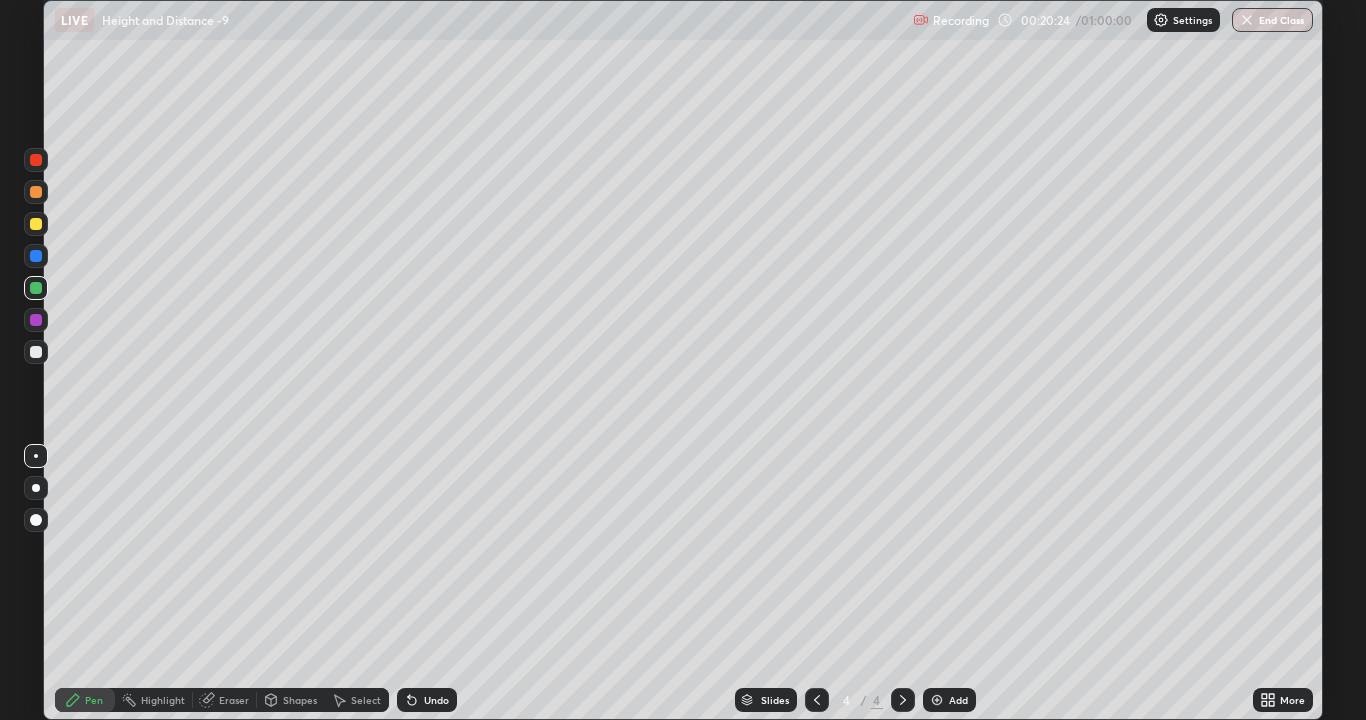 click 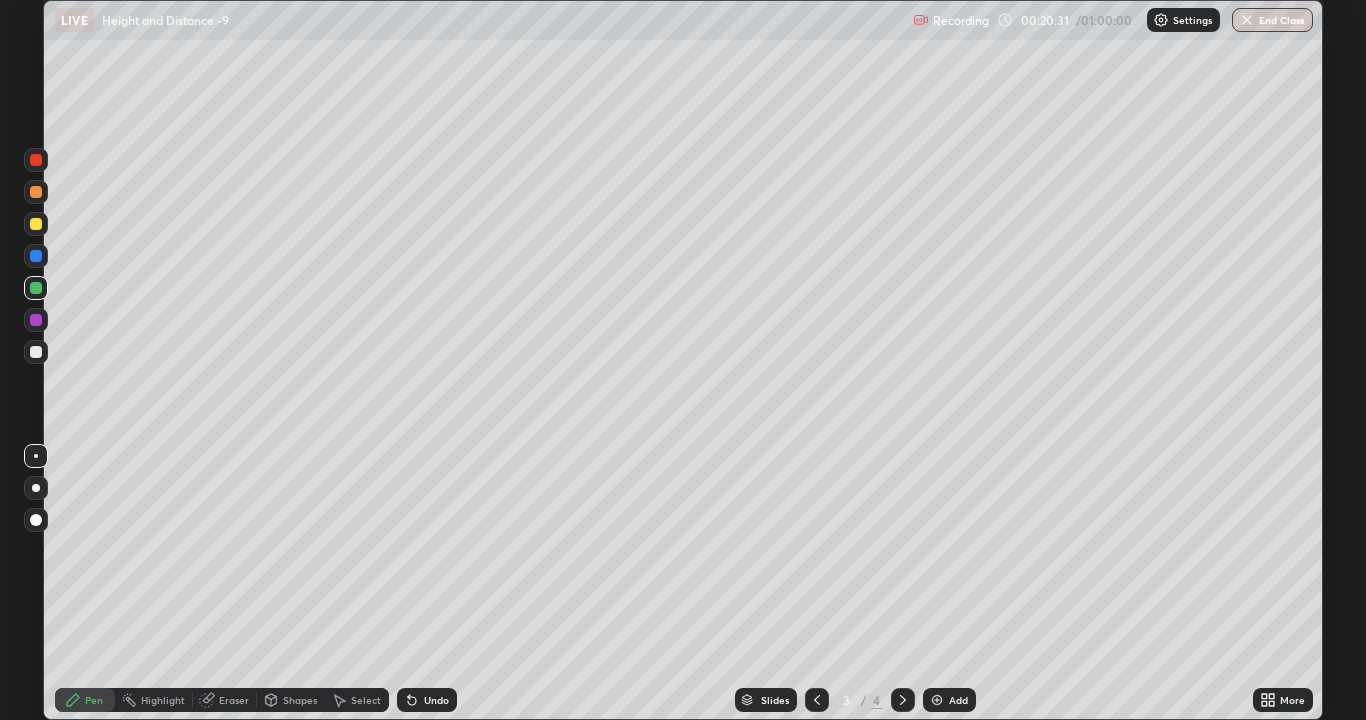 click 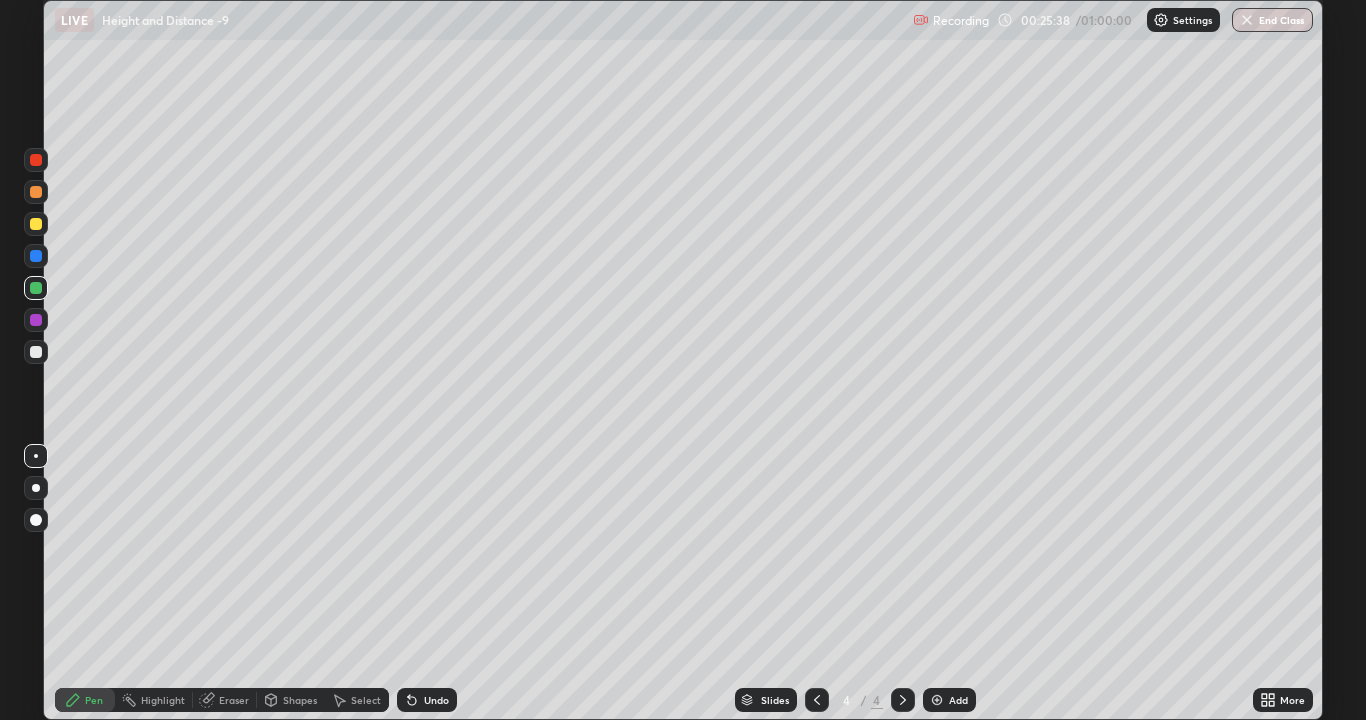 click 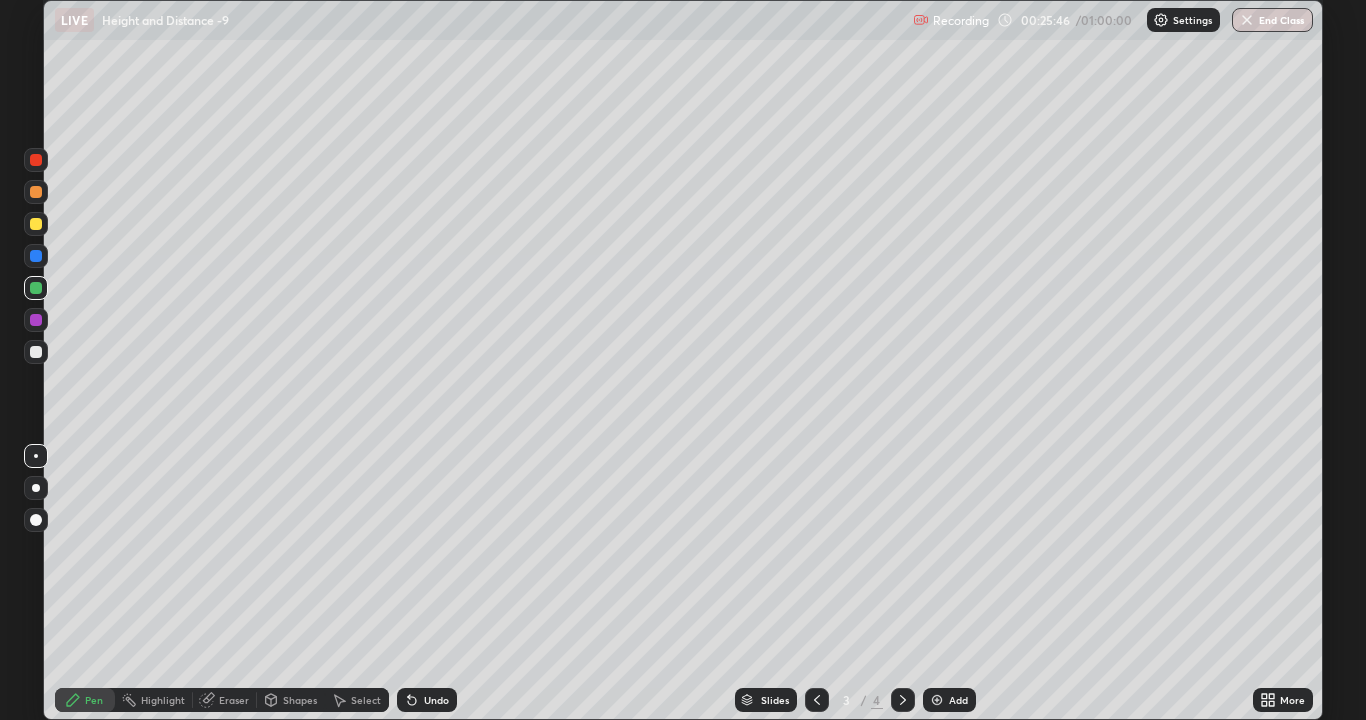 click on "Select" at bounding box center [357, 700] 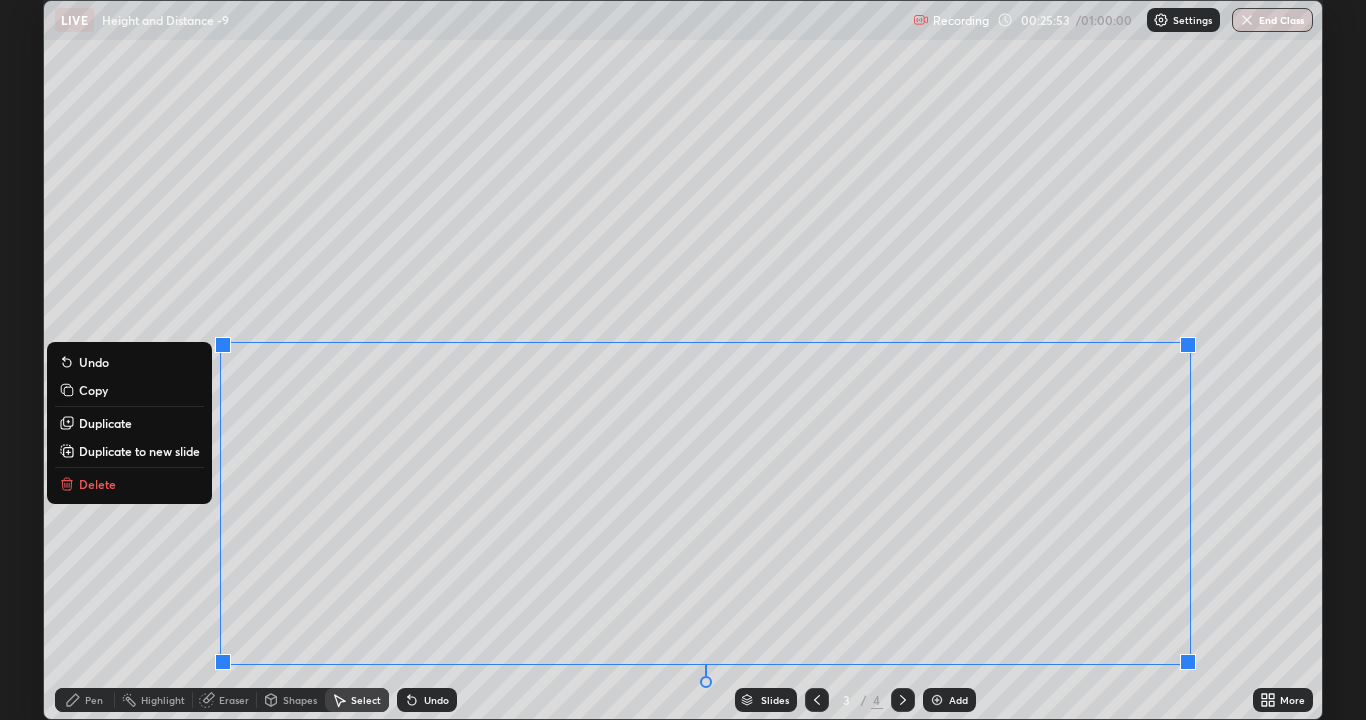 click on "Duplicate to new slide" at bounding box center (139, 451) 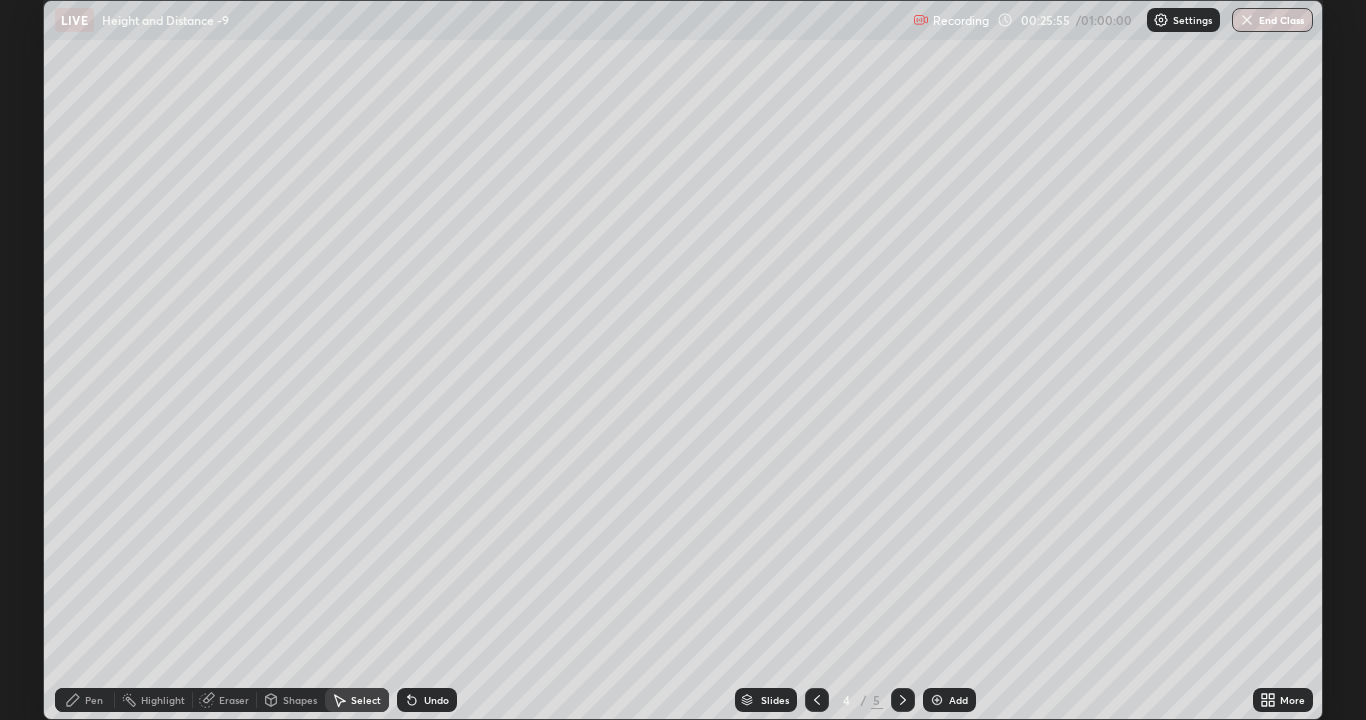 click on "Pen" at bounding box center [94, 700] 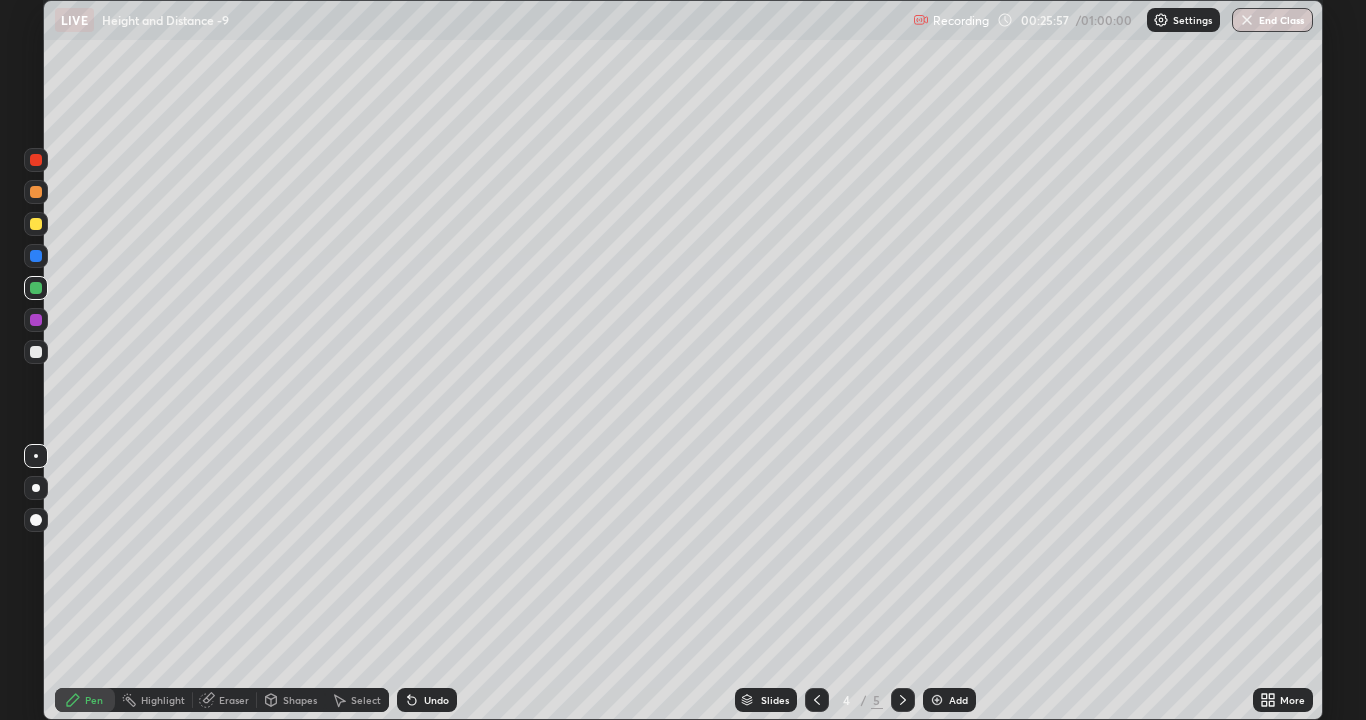 click on "Eraser" at bounding box center [234, 700] 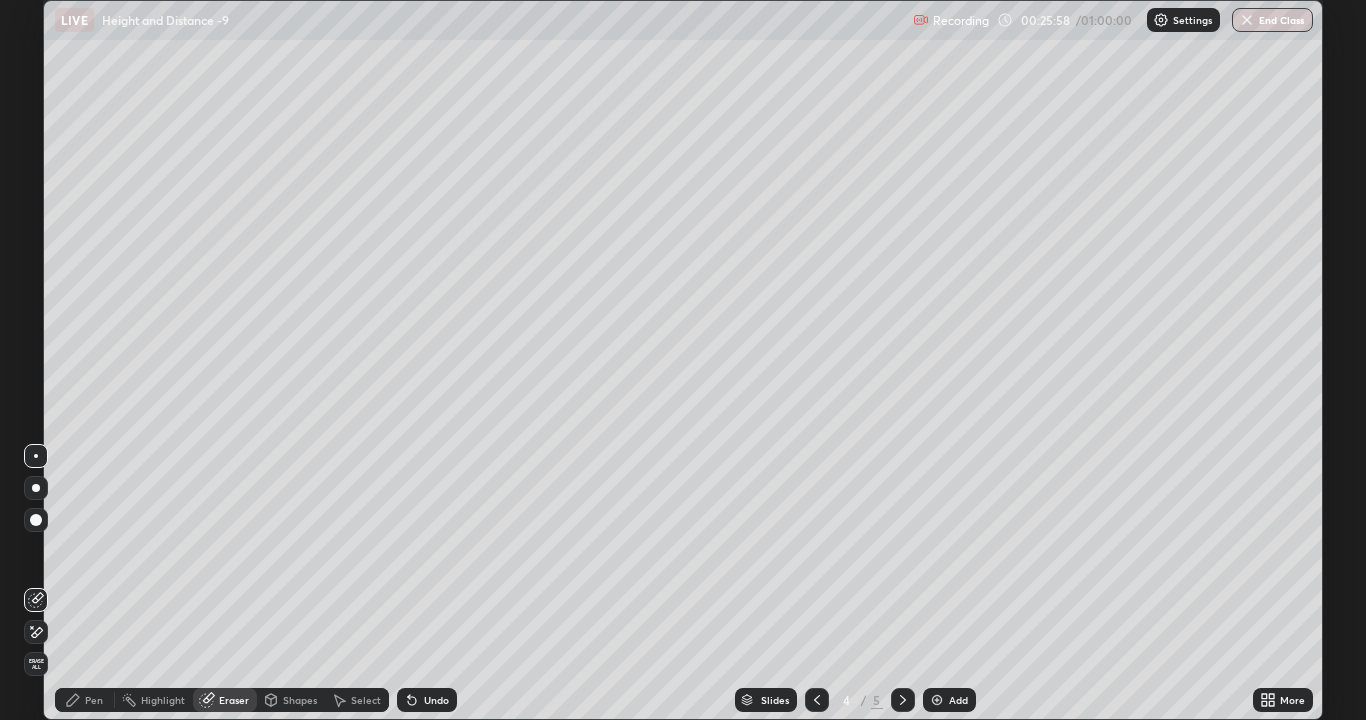 click 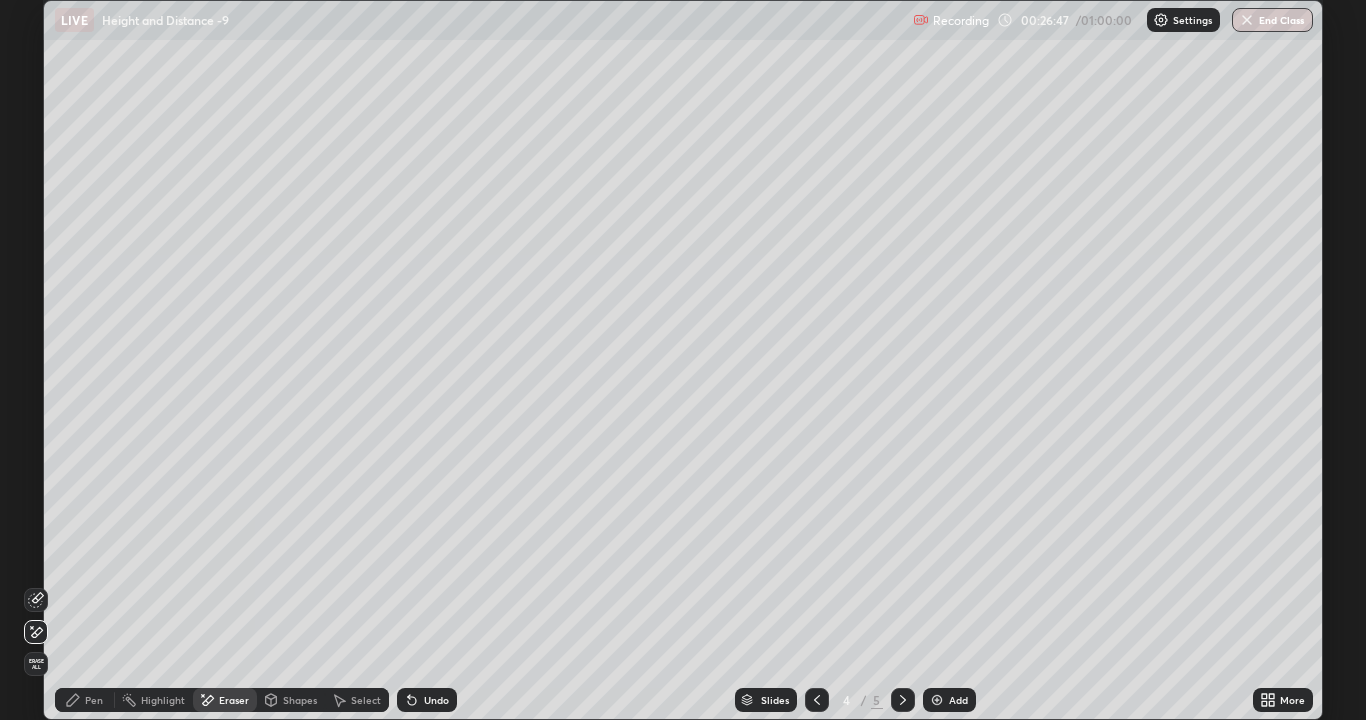 click on "Pen" at bounding box center (94, 700) 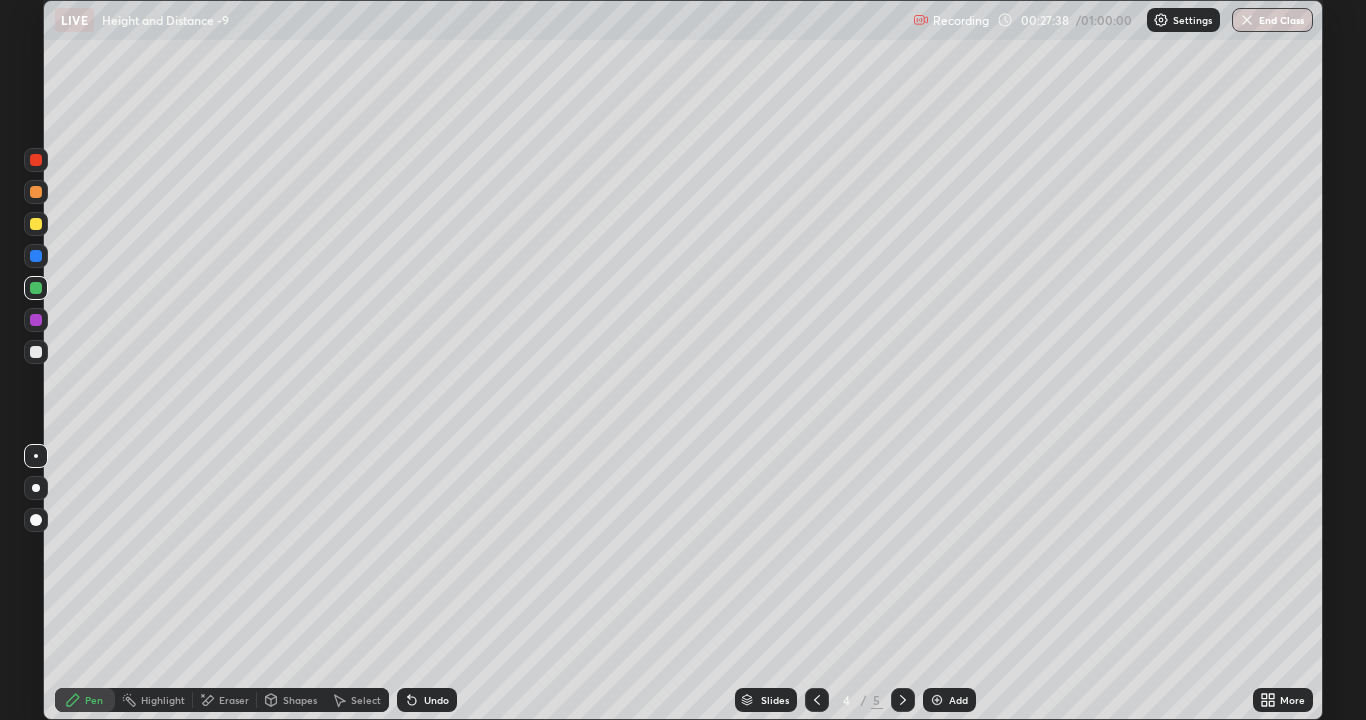 click at bounding box center [36, 224] 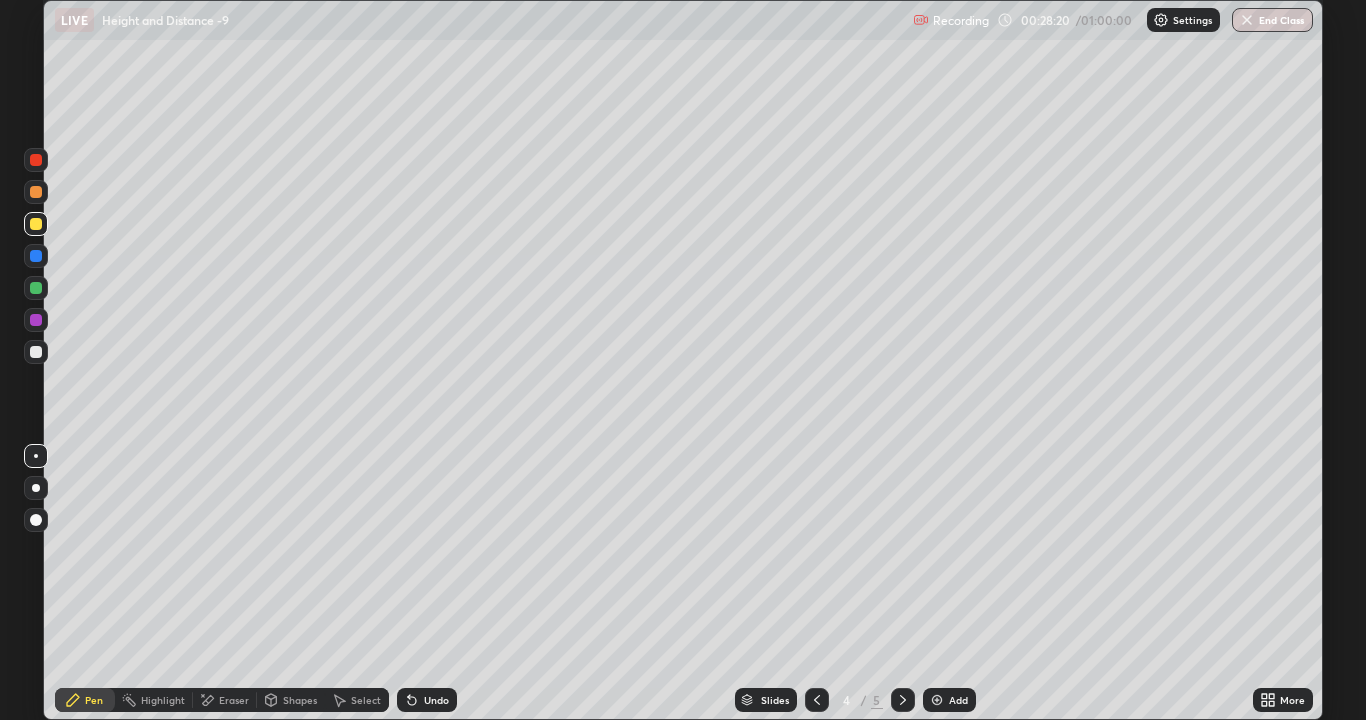 click at bounding box center (36, 256) 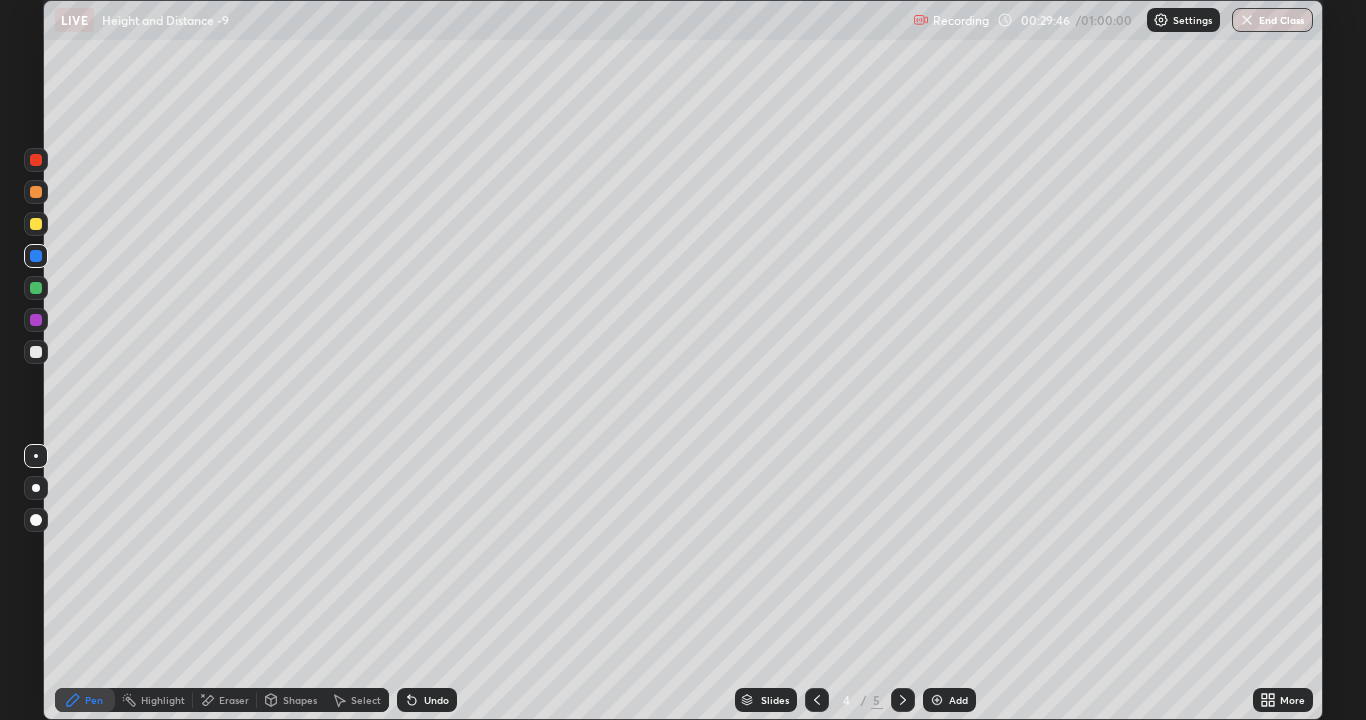 click at bounding box center (36, 160) 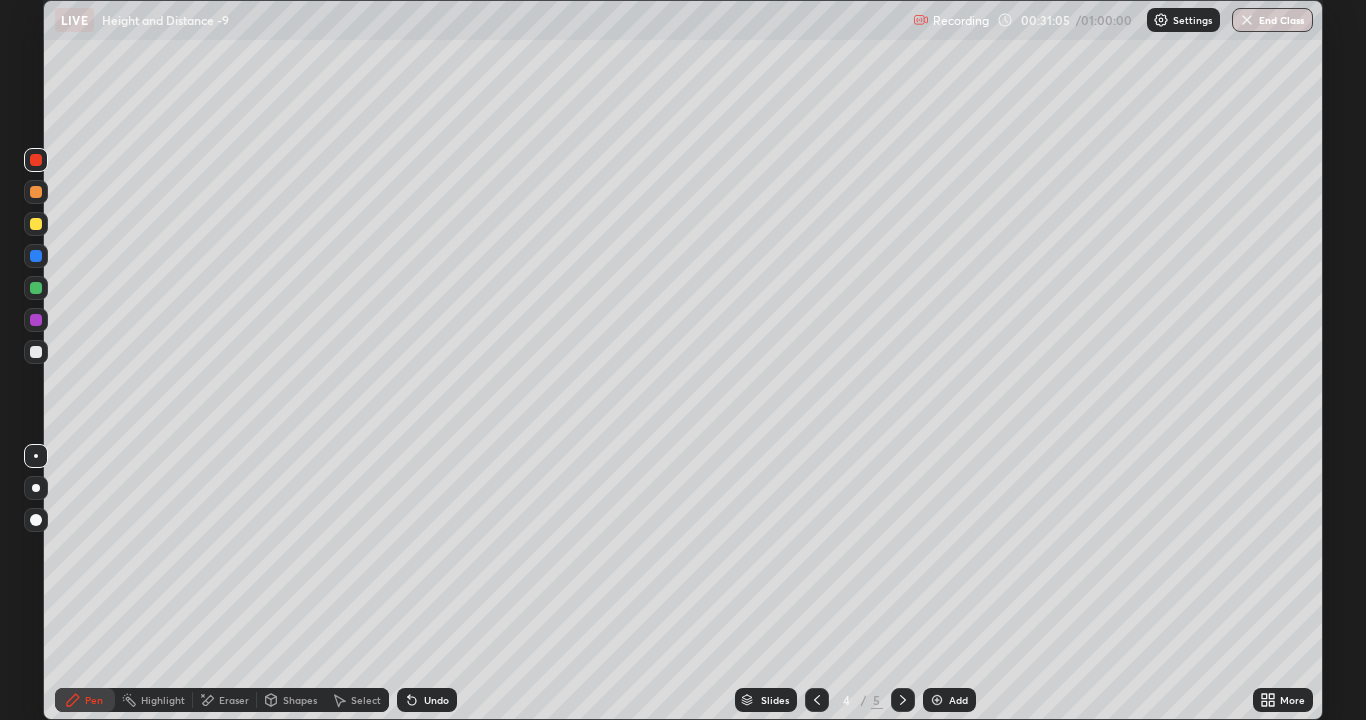 click 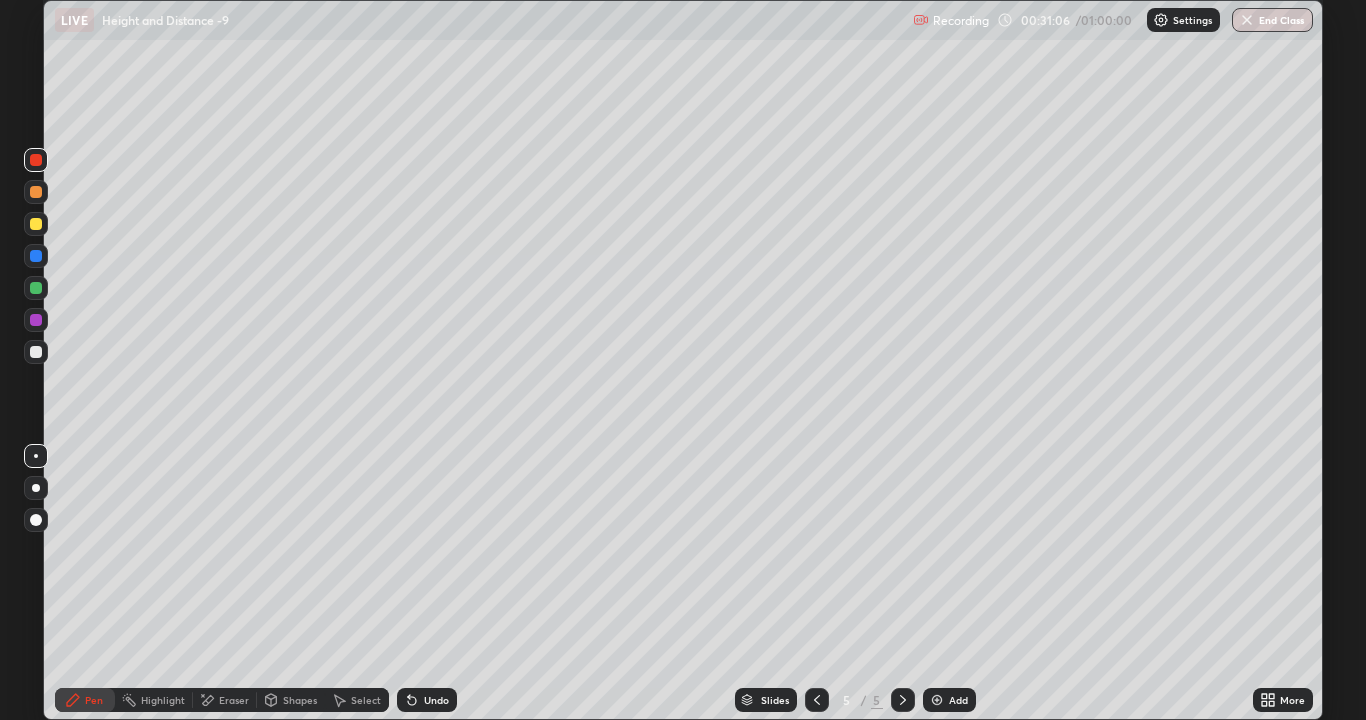 click at bounding box center (937, 700) 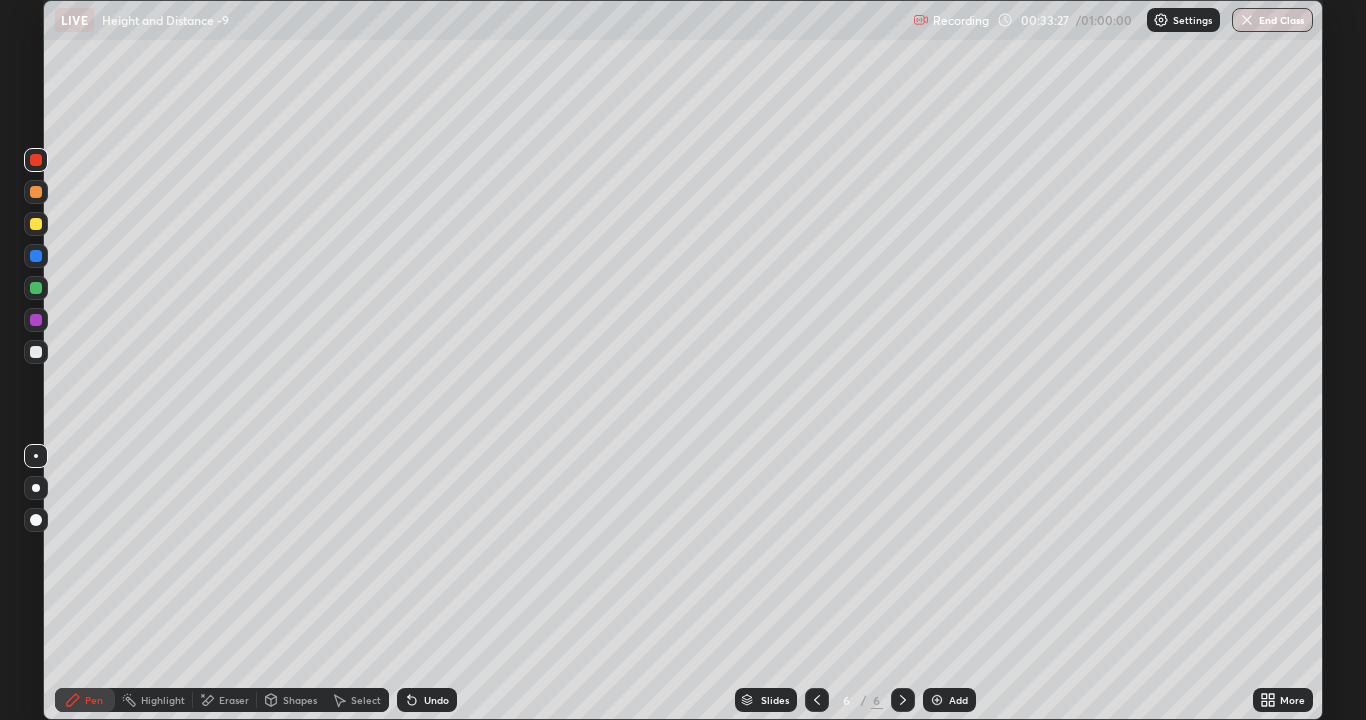 click at bounding box center [36, 288] 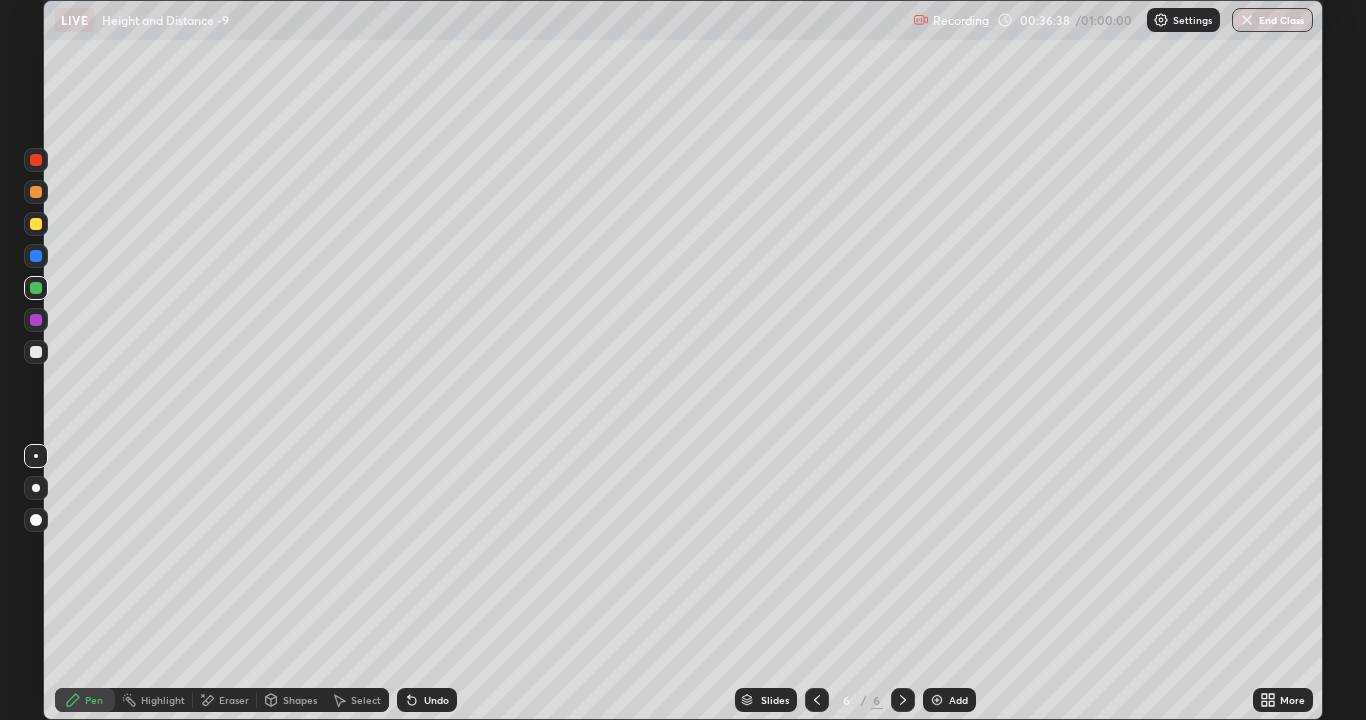 click on "Add" at bounding box center (949, 700) 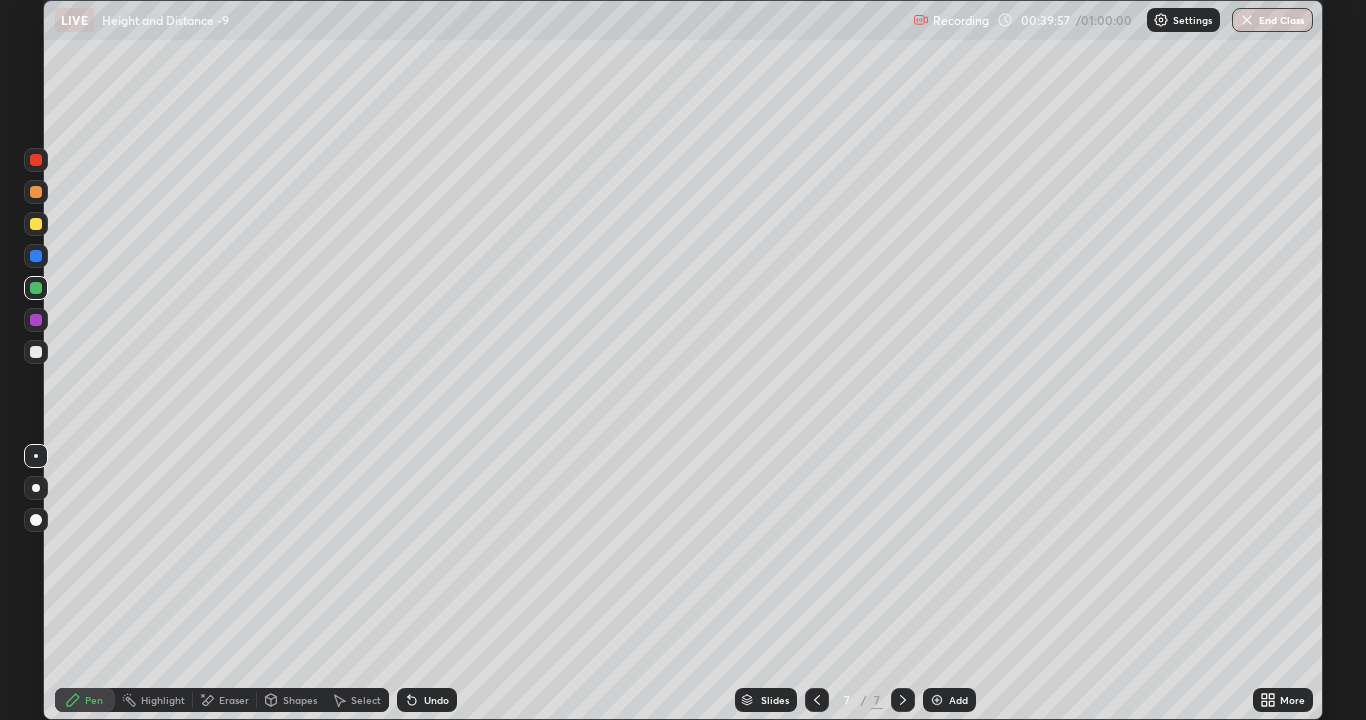 click at bounding box center [36, 352] 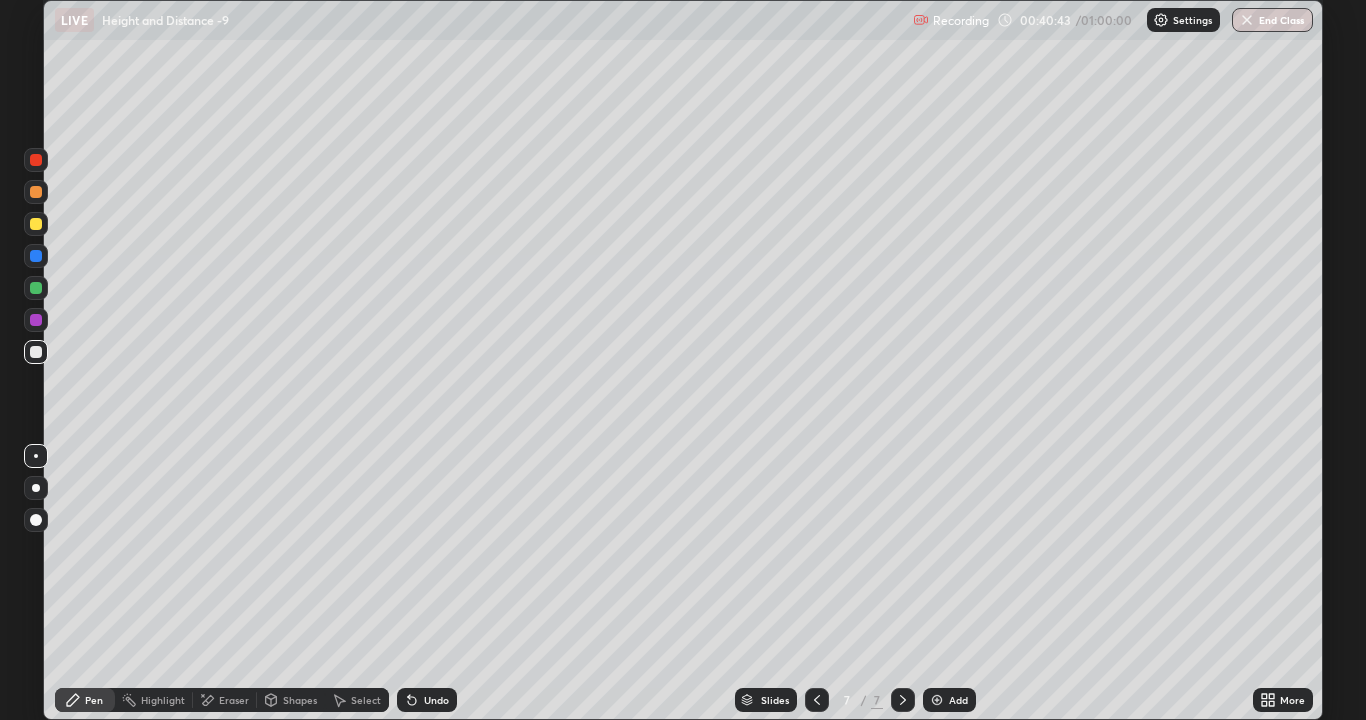 click at bounding box center [36, 160] 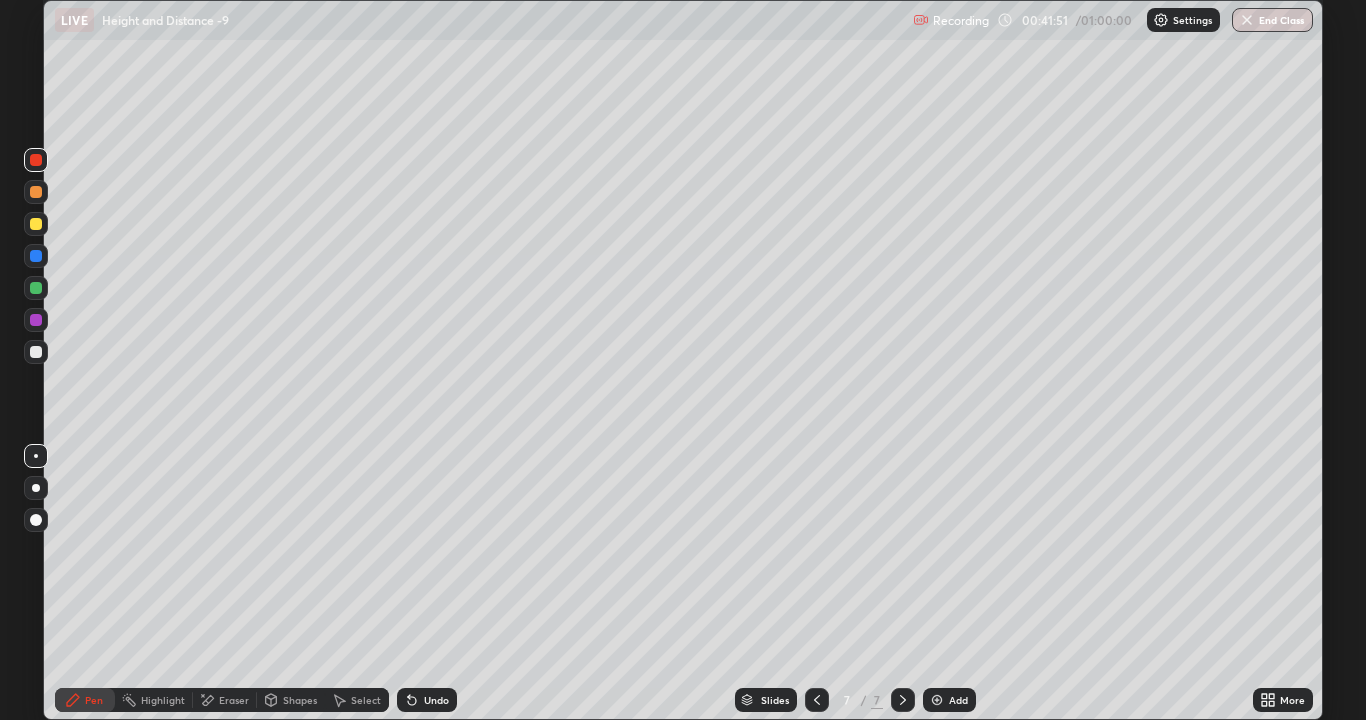 click at bounding box center (36, 320) 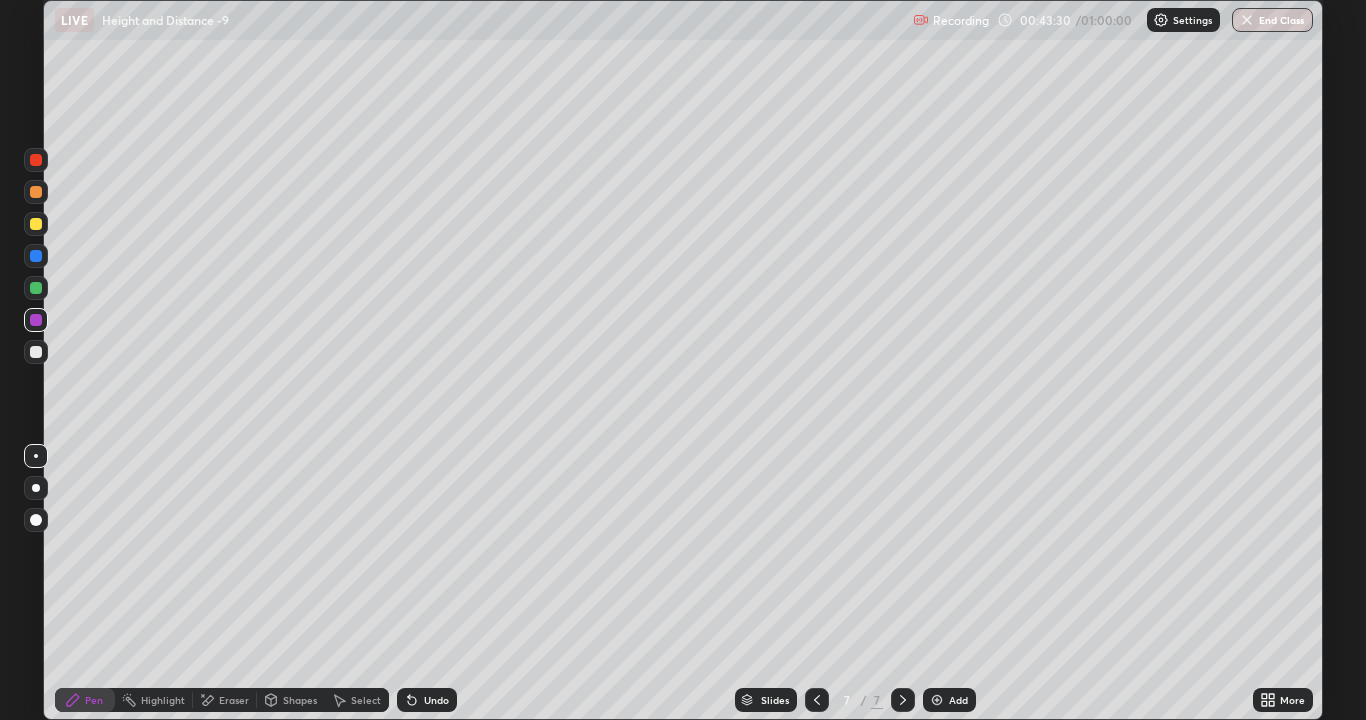 click on "End Class" at bounding box center [1272, 20] 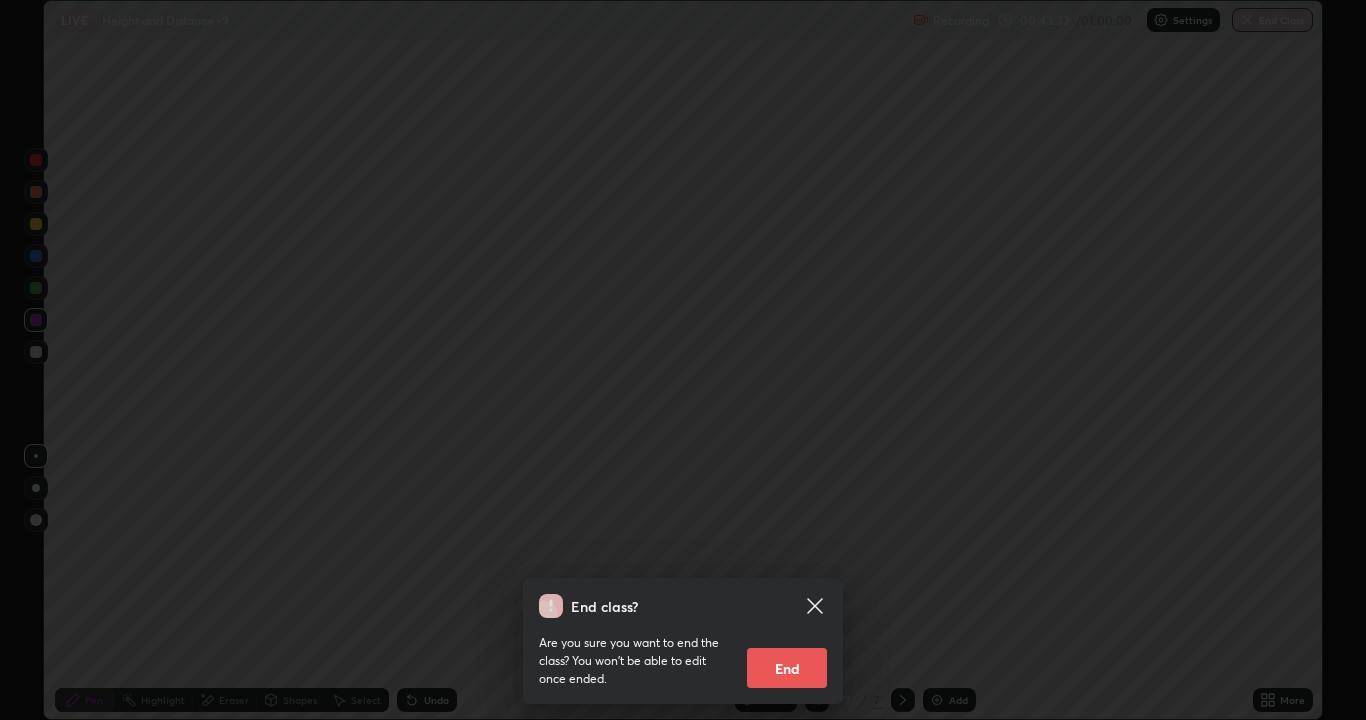 click on "End class? Are you sure you want to end the class? You won’t be able to edit once ended. End" at bounding box center (683, 360) 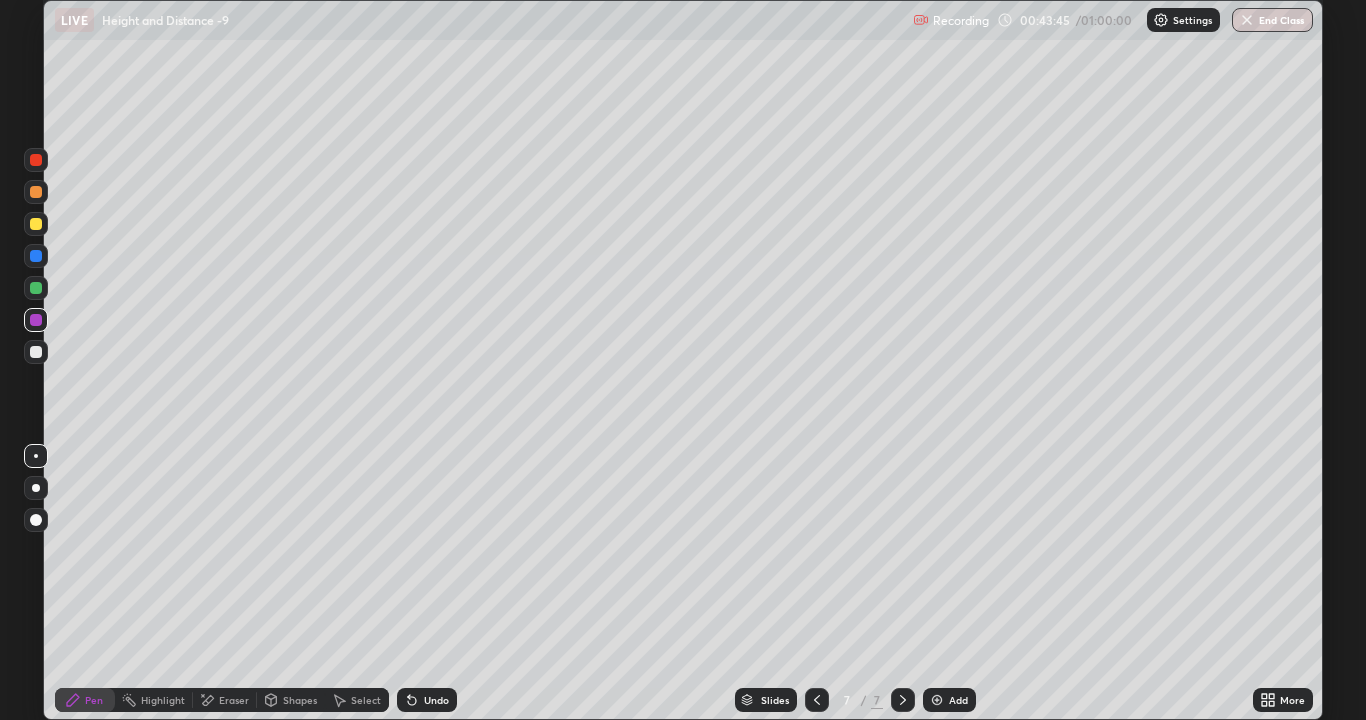 click on "End Class" at bounding box center [1272, 20] 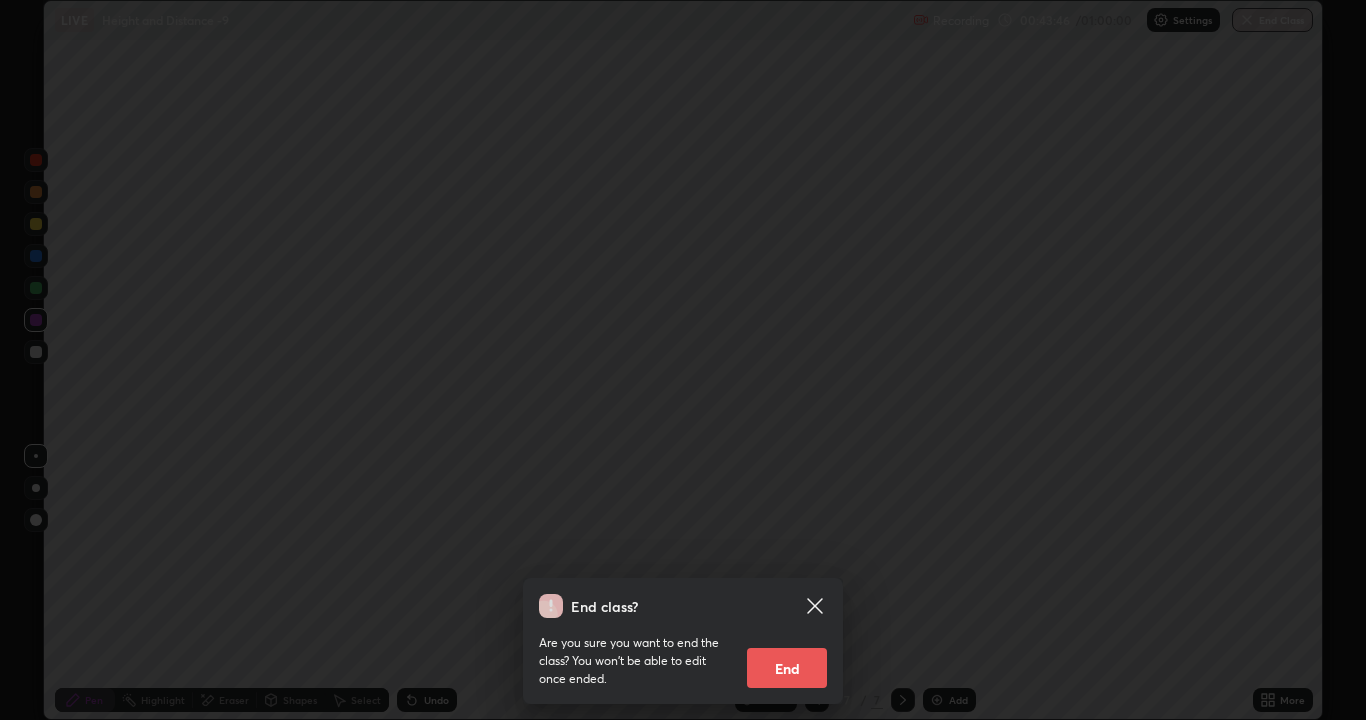 click on "End" at bounding box center (787, 668) 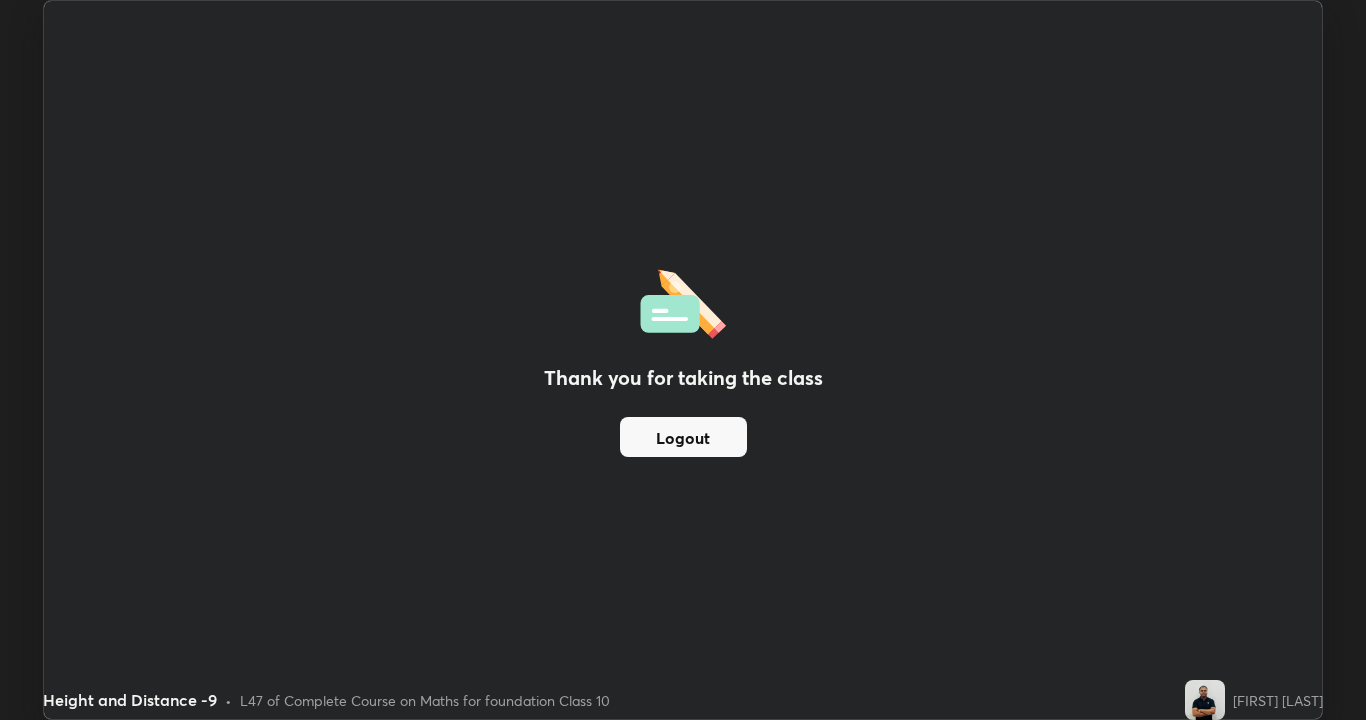 click on "Thank you for taking the class Logout" at bounding box center (683, 360) 